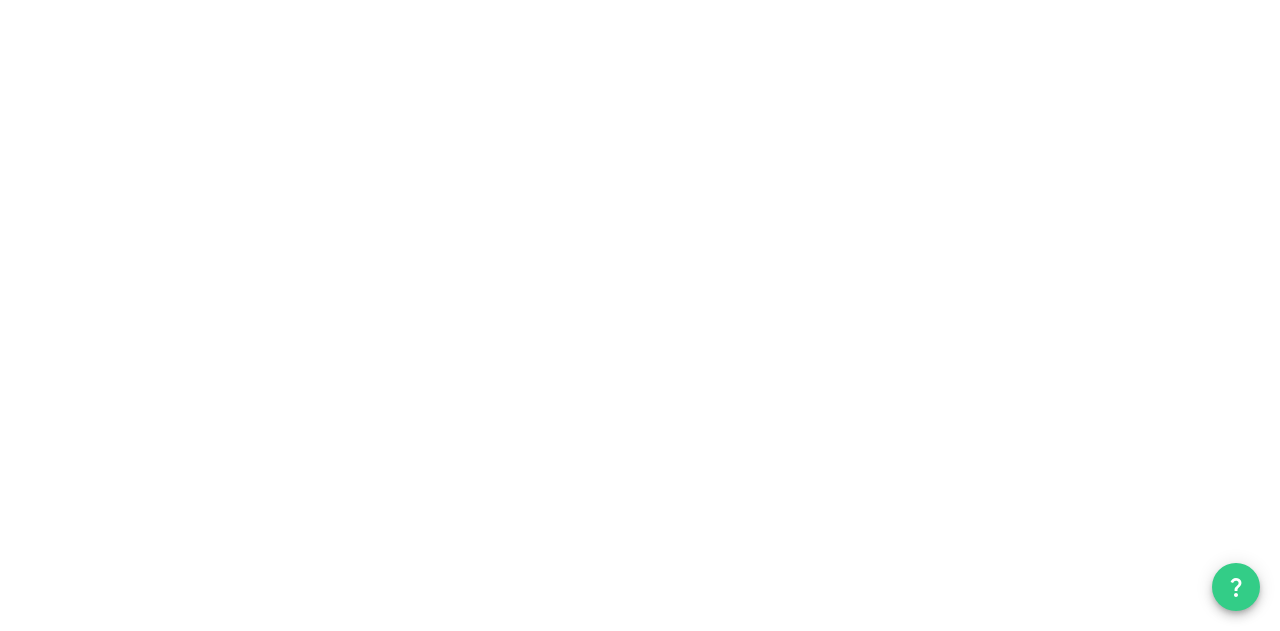 scroll, scrollTop: 0, scrollLeft: 0, axis: both 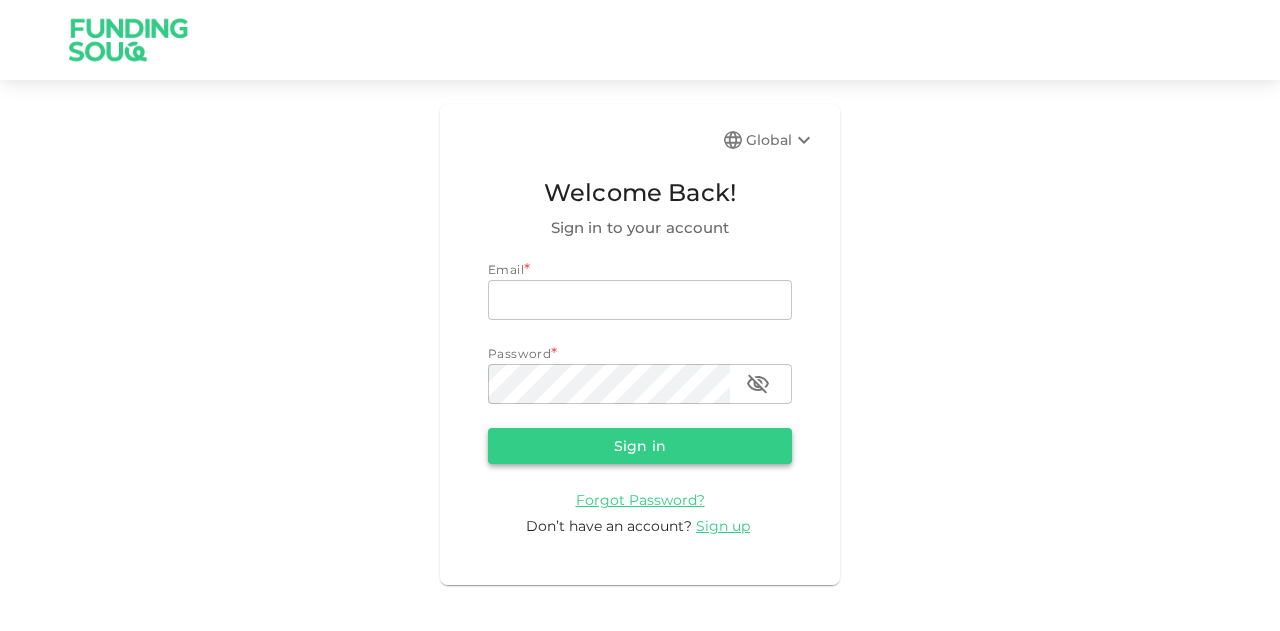 type on "[EMAIL_ADDRESS][PERSON_NAME][DOMAIN_NAME]" 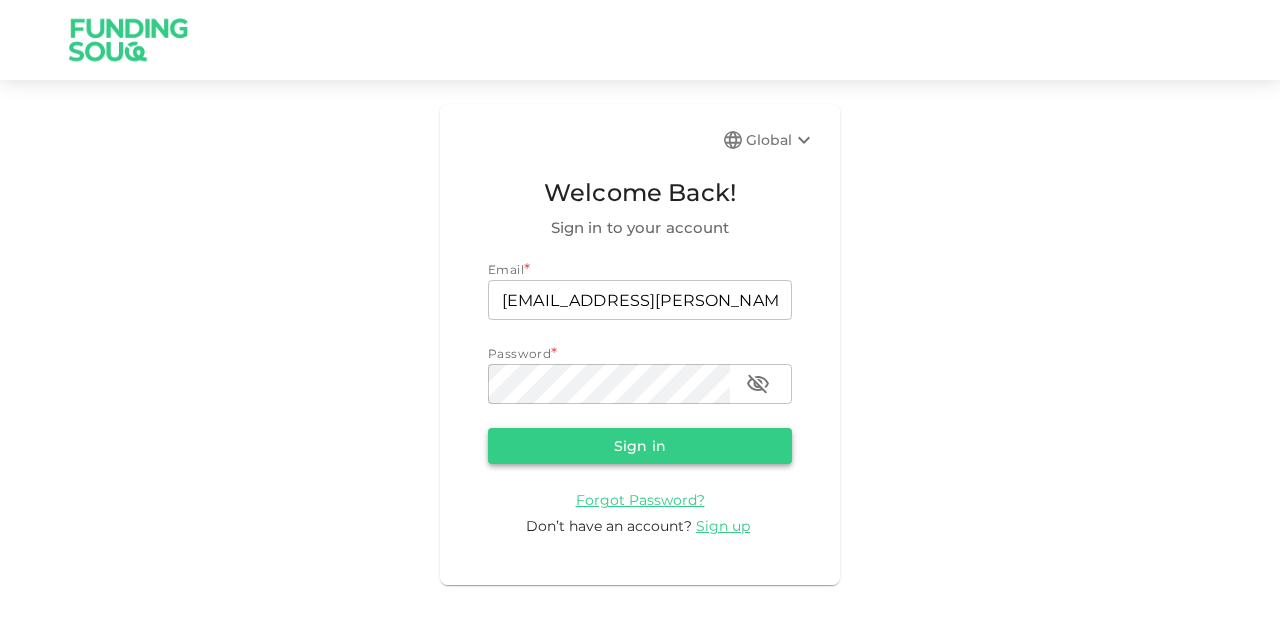 click on "Sign in" at bounding box center [640, 446] 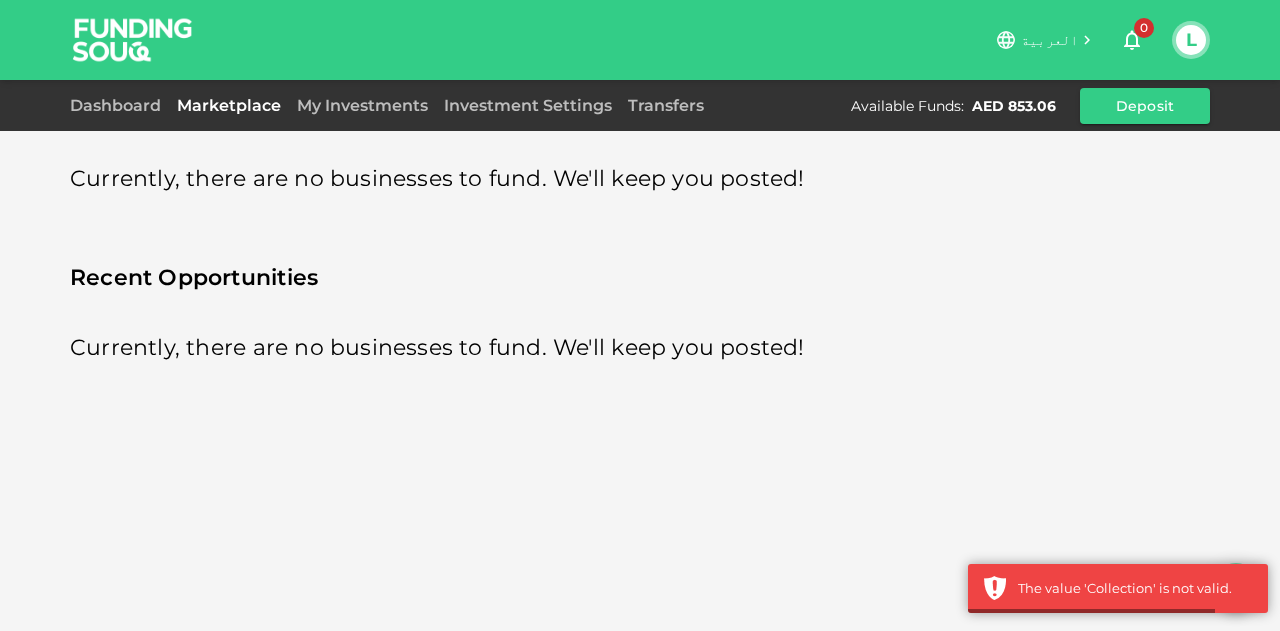 click on "Dashboard Marketplace My Investments Investment Settings Transfers Available Funds : AED   853.06 Deposit" at bounding box center (640, 106) 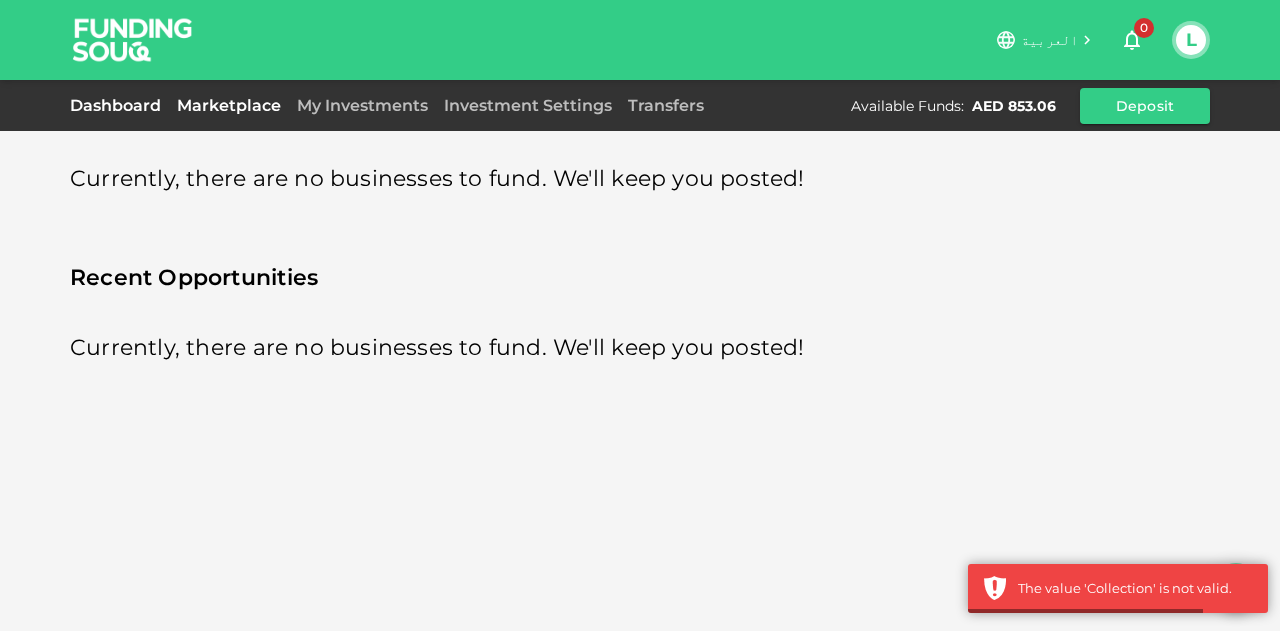 click on "Dashboard" at bounding box center (119, 105) 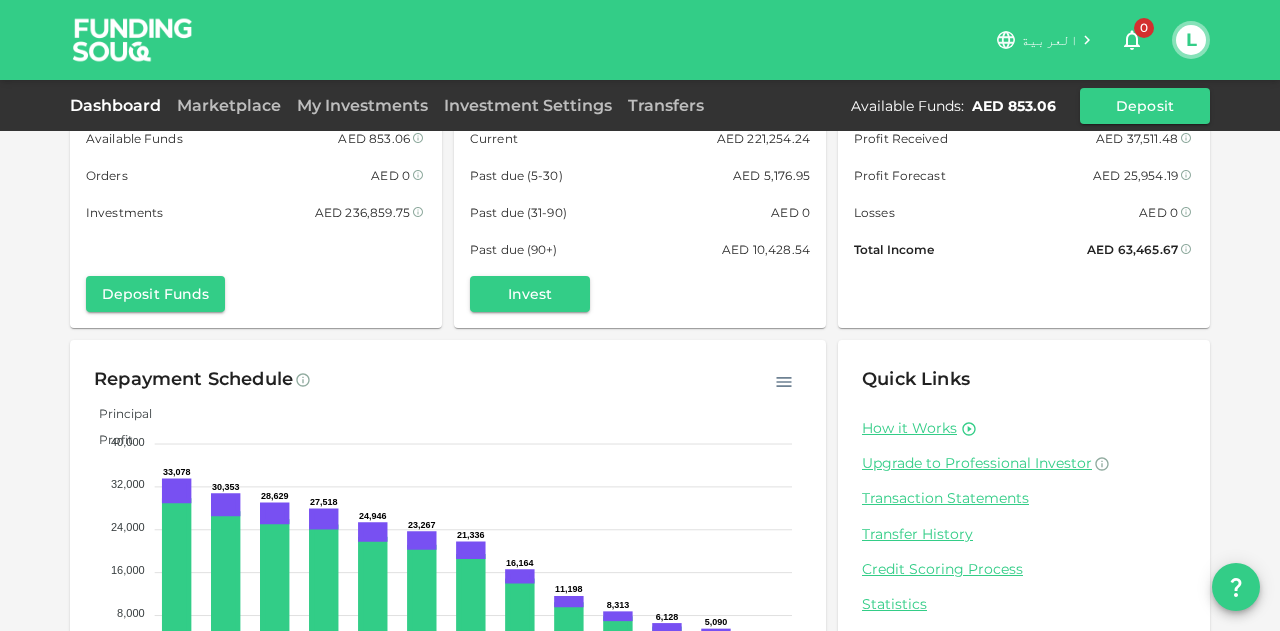 scroll, scrollTop: 0, scrollLeft: 0, axis: both 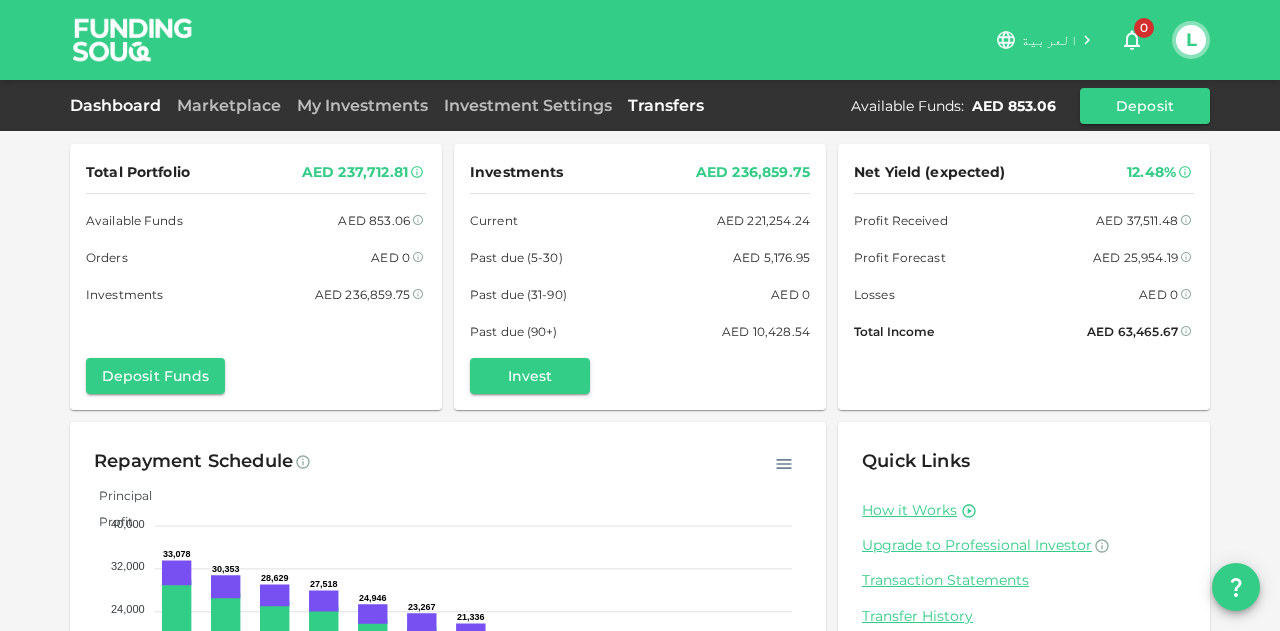 click on "Transfers" at bounding box center (666, 105) 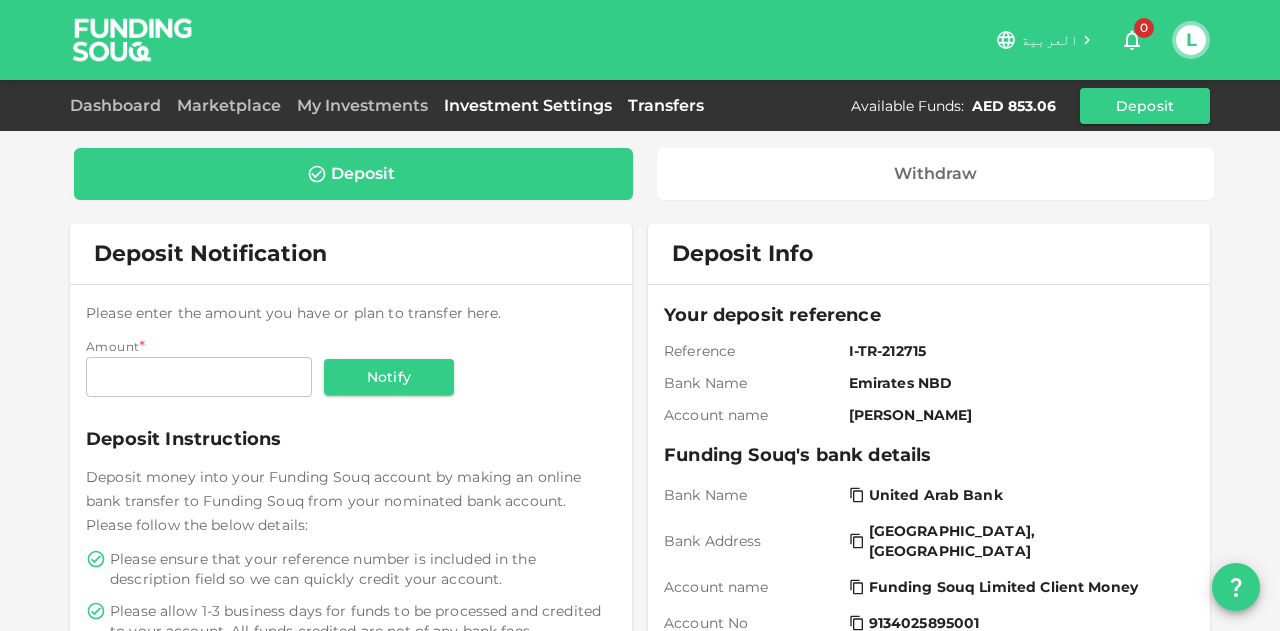 click on "Investment Settings" at bounding box center [528, 105] 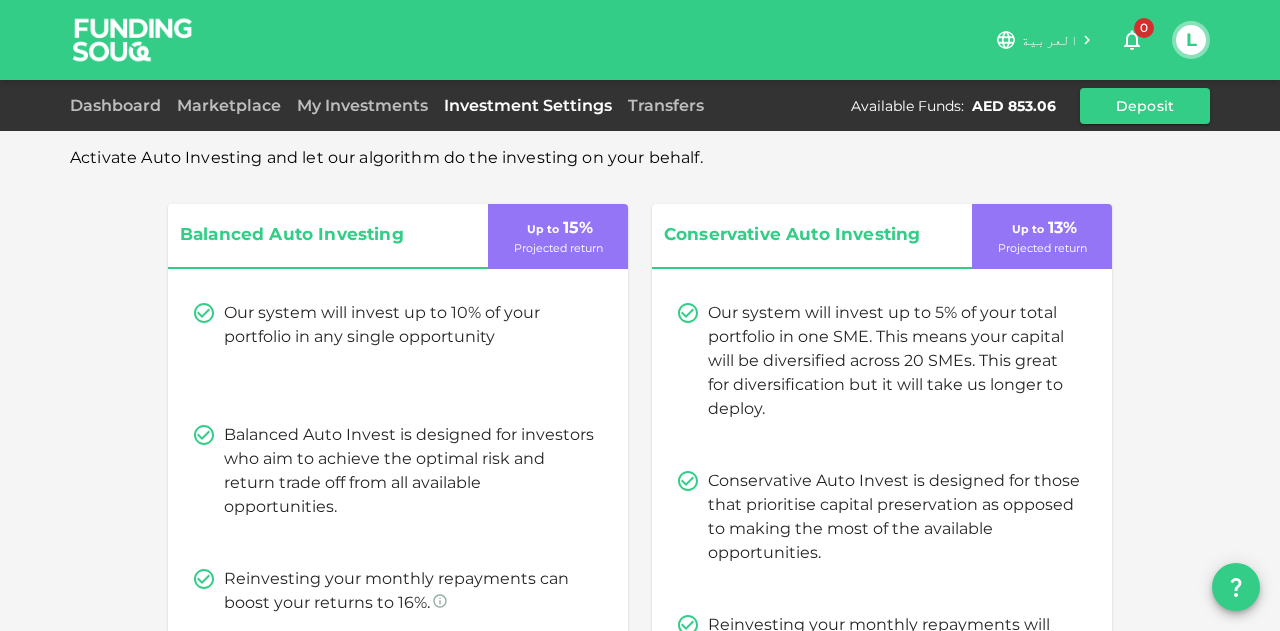 click 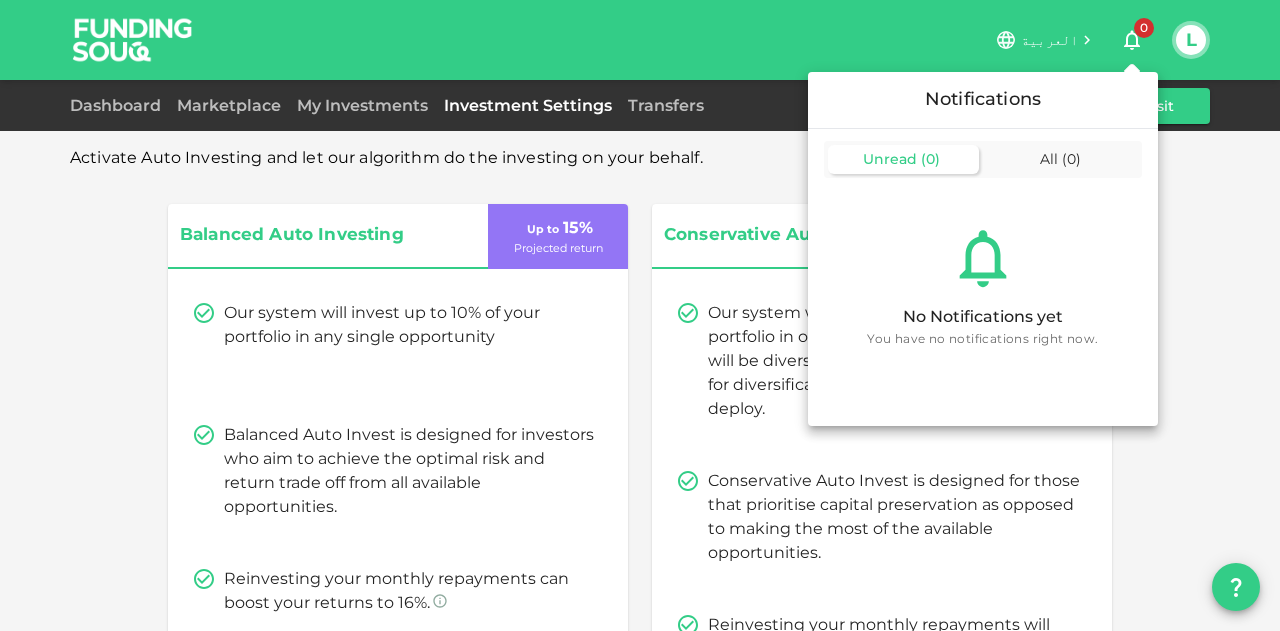 click at bounding box center (640, 315) 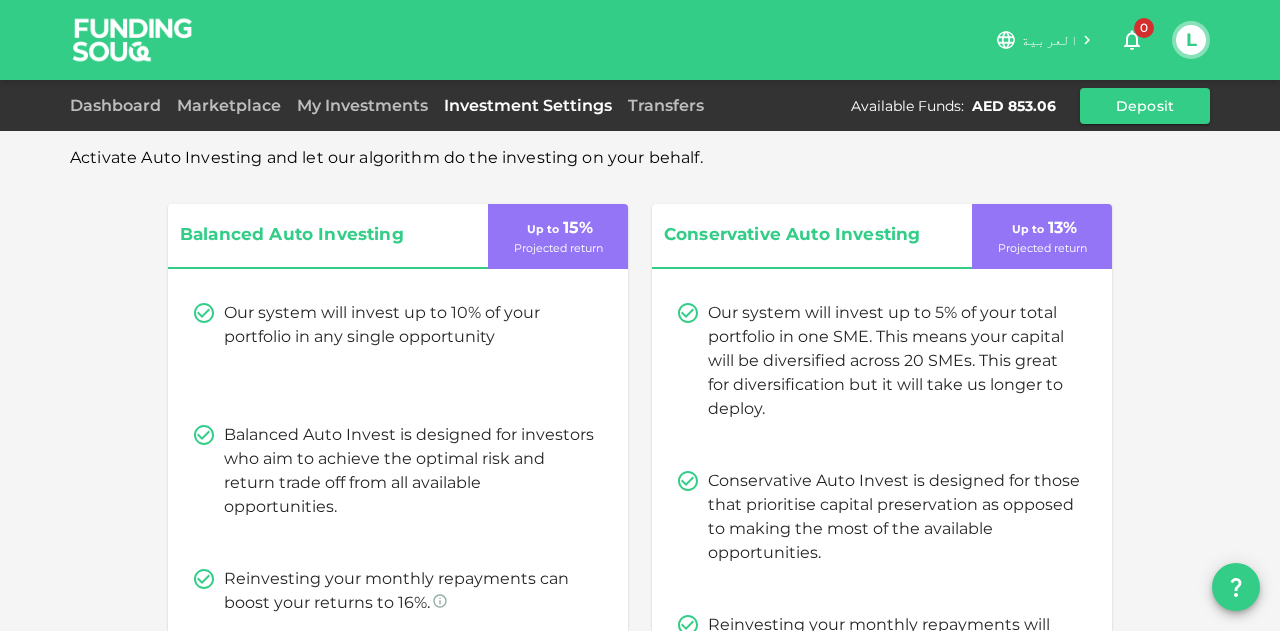 click on "Marketplace" at bounding box center (229, 105) 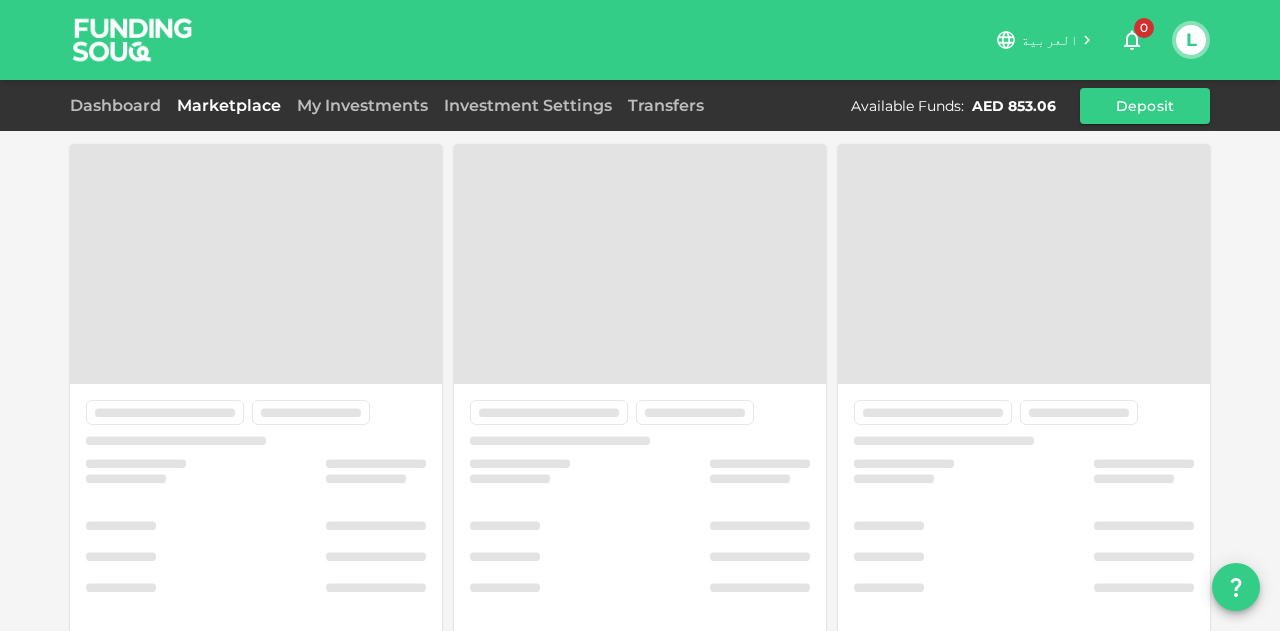 click on "Marketplace" at bounding box center (229, 105) 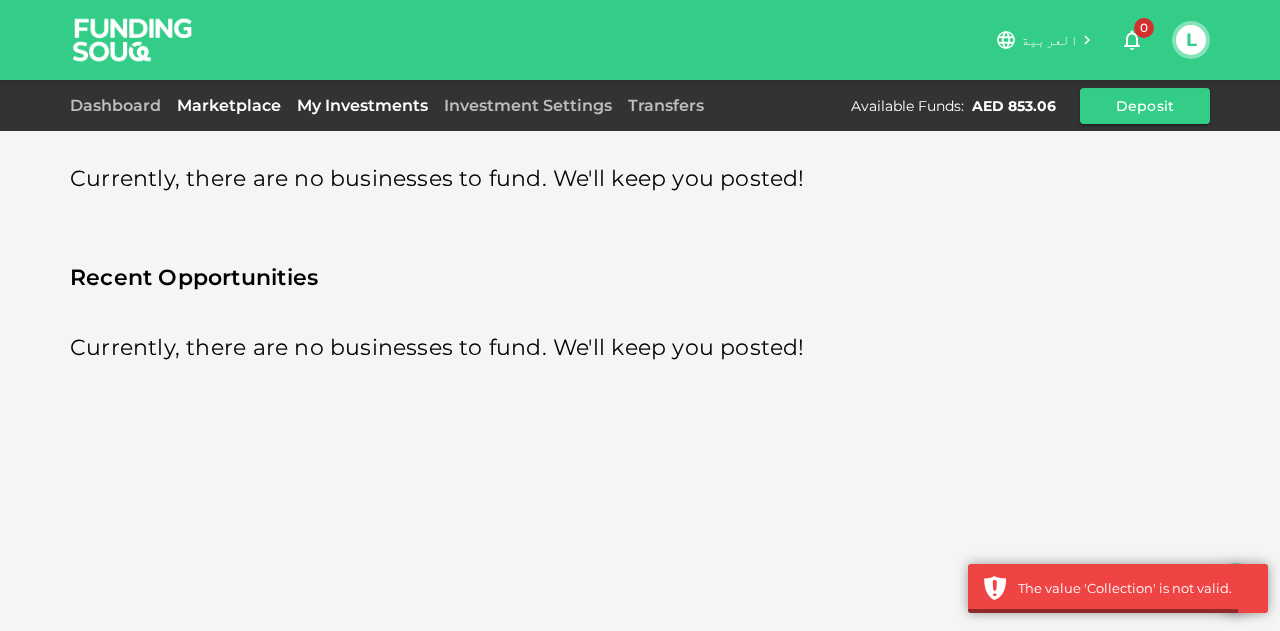 click on "My Investments" at bounding box center [362, 105] 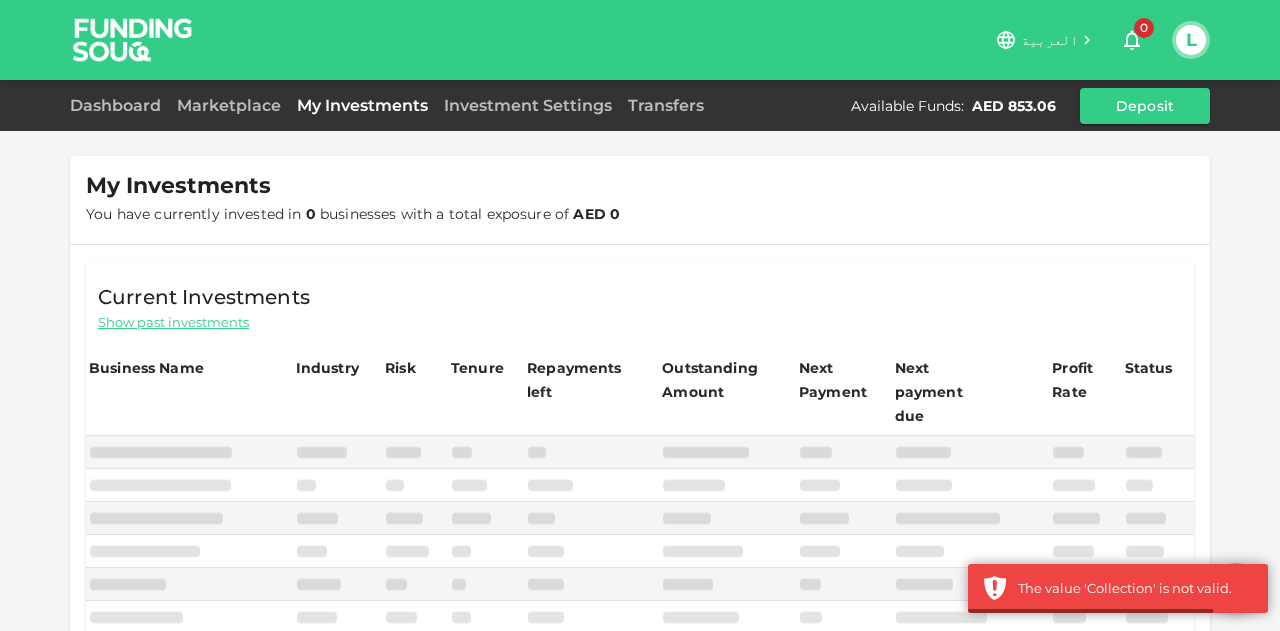 click on "My Investments" at bounding box center (362, 105) 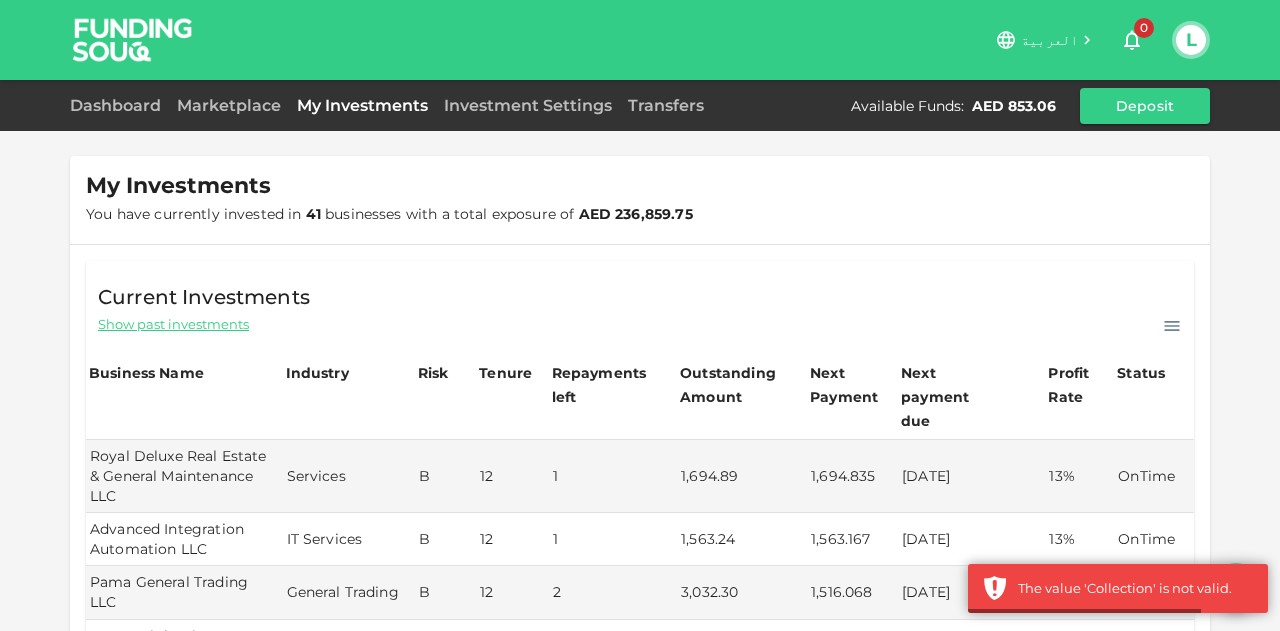 click on "My Investments" at bounding box center (362, 105) 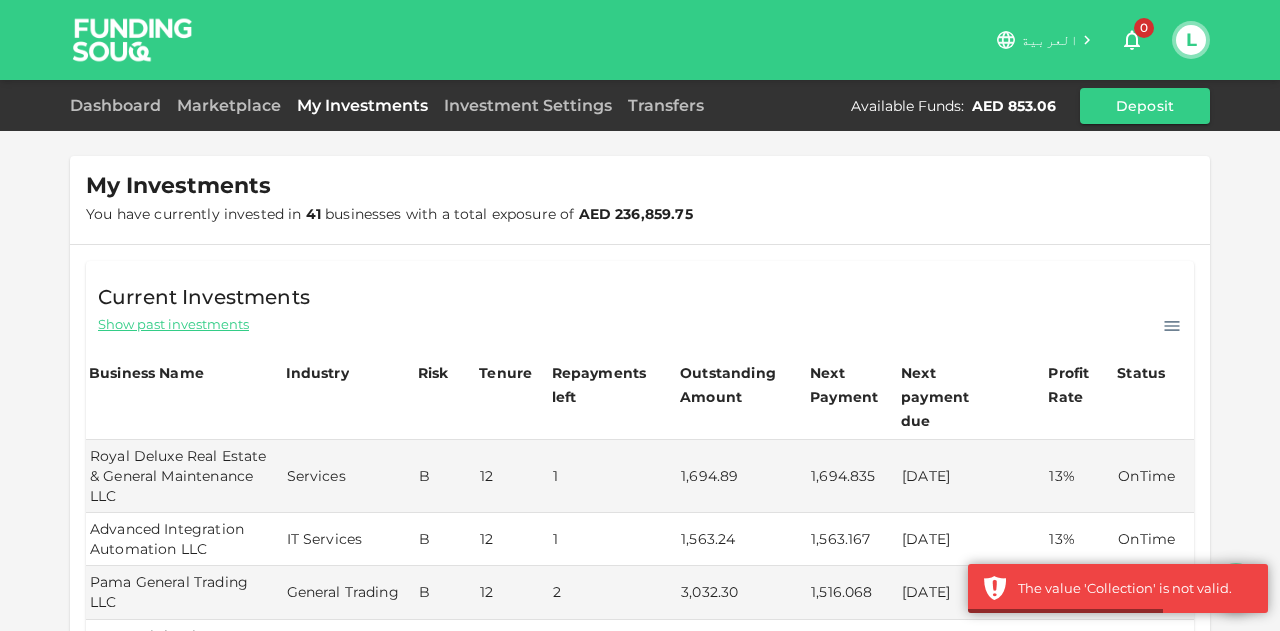 click on "Dashboard Marketplace My Investments Investment Settings Transfers Available Funds : AED   853.06 Deposit" at bounding box center (640, 106) 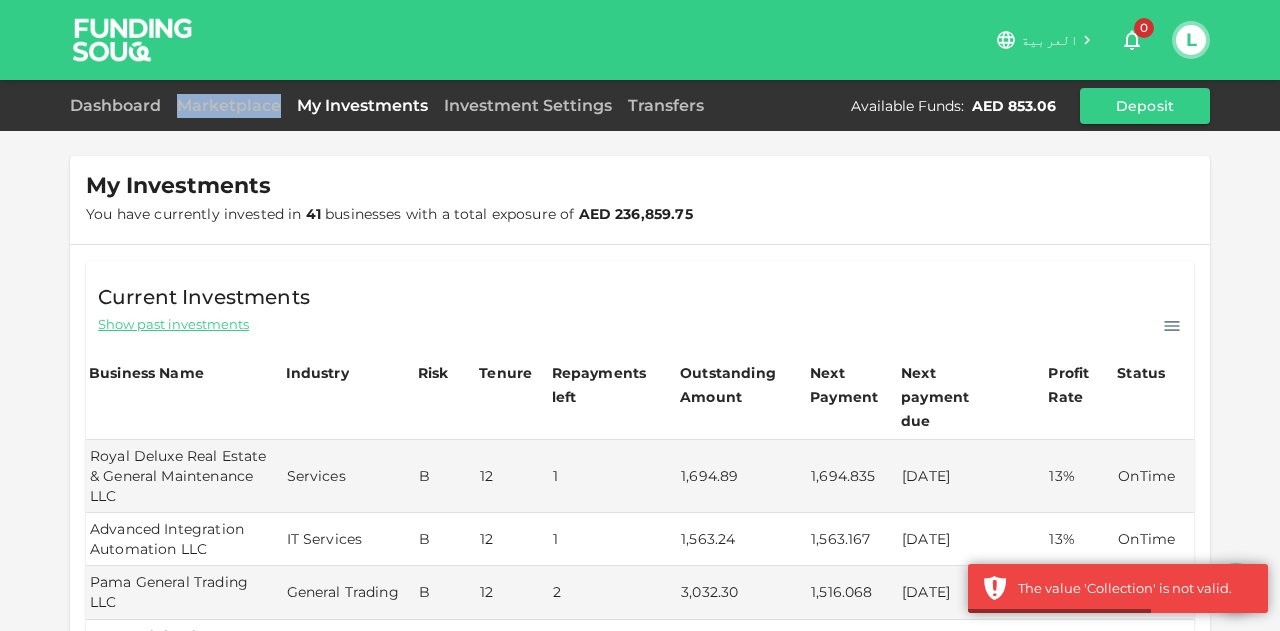 click on "Dashboard Marketplace My Investments Investment Settings Transfers Available Funds : AED   853.06 Deposit" at bounding box center [640, 106] 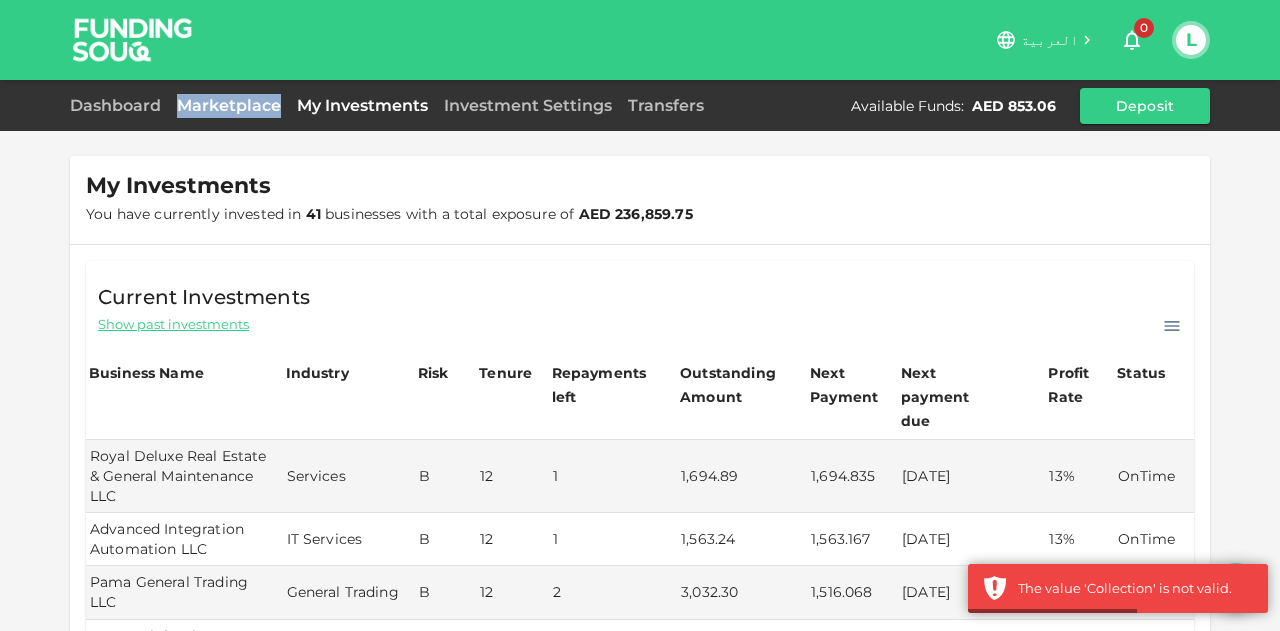 click on "Marketplace" at bounding box center [229, 105] 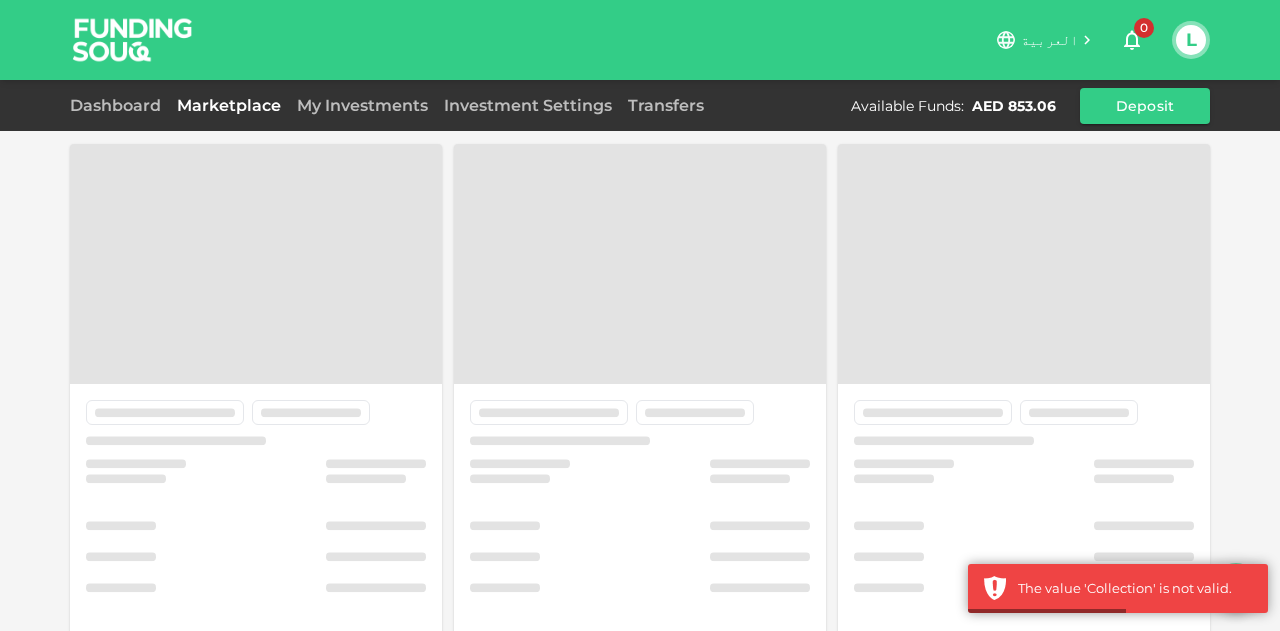 click on "Marketplace" at bounding box center (229, 105) 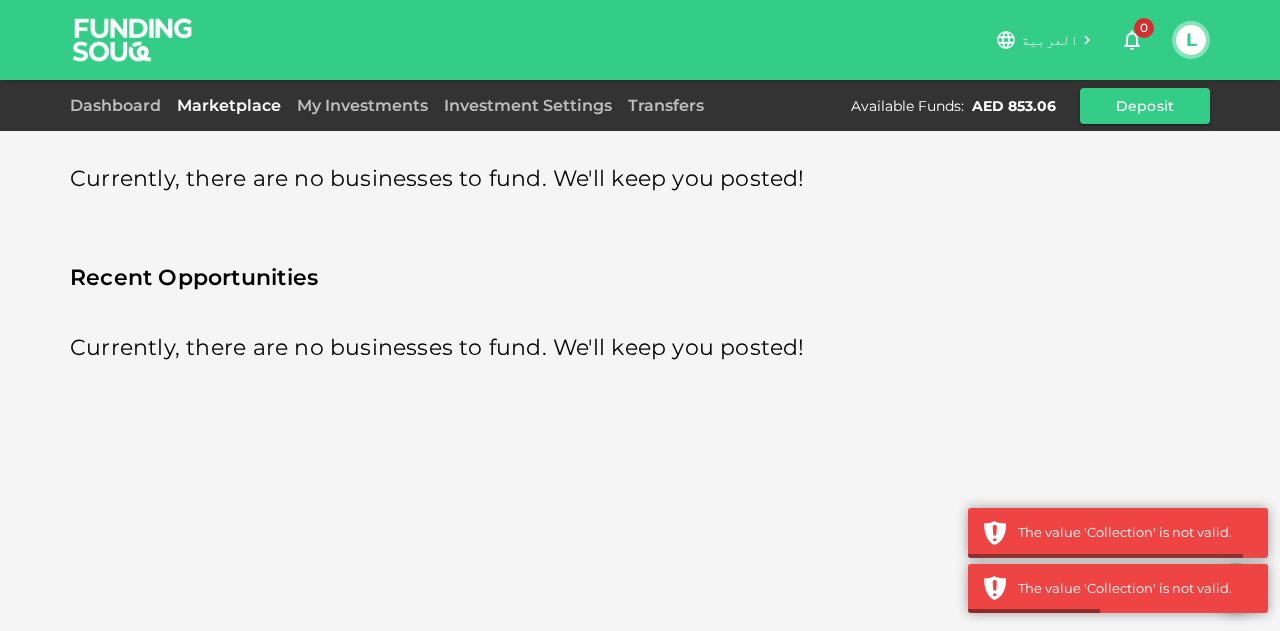 click on "Dashboard Marketplace My Investments Investment Settings Transfers Available Funds : AED   853.06 Deposit" at bounding box center [640, 105] 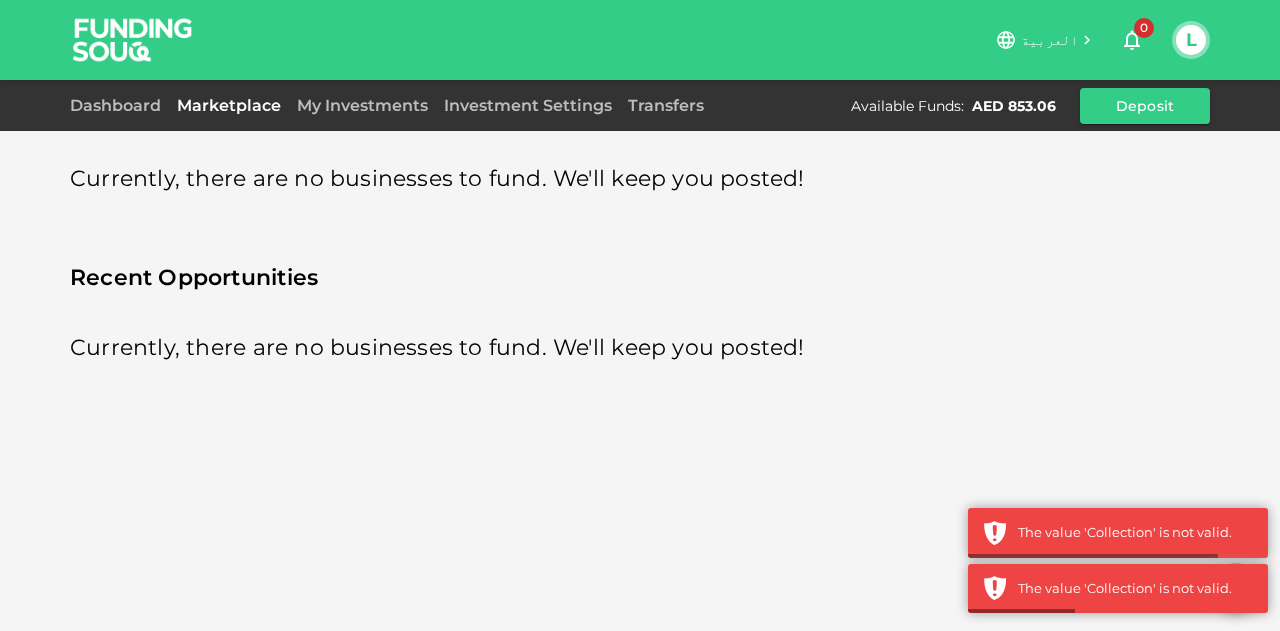 click on "Dashboard Marketplace My Investments Investment Settings Transfers Available Funds : AED   853.06 Deposit" at bounding box center (640, 106) 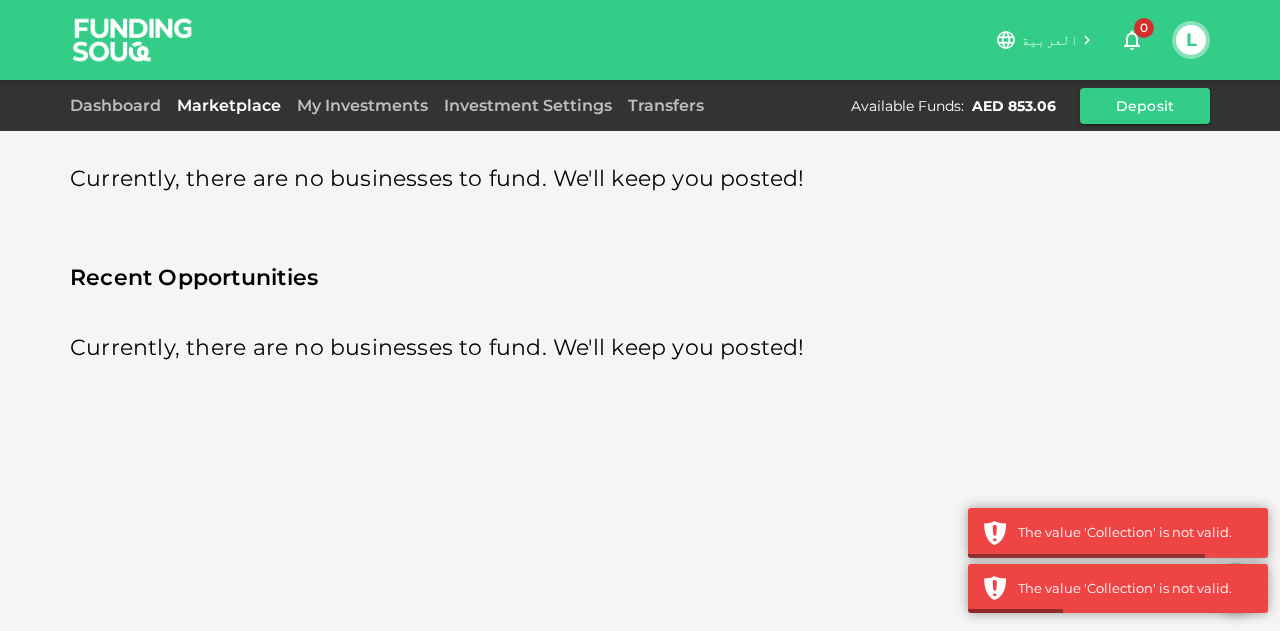 click on "Dashboard Marketplace My Investments Investment Settings Transfers Available Funds : AED   853.06 Deposit" at bounding box center (640, 106) 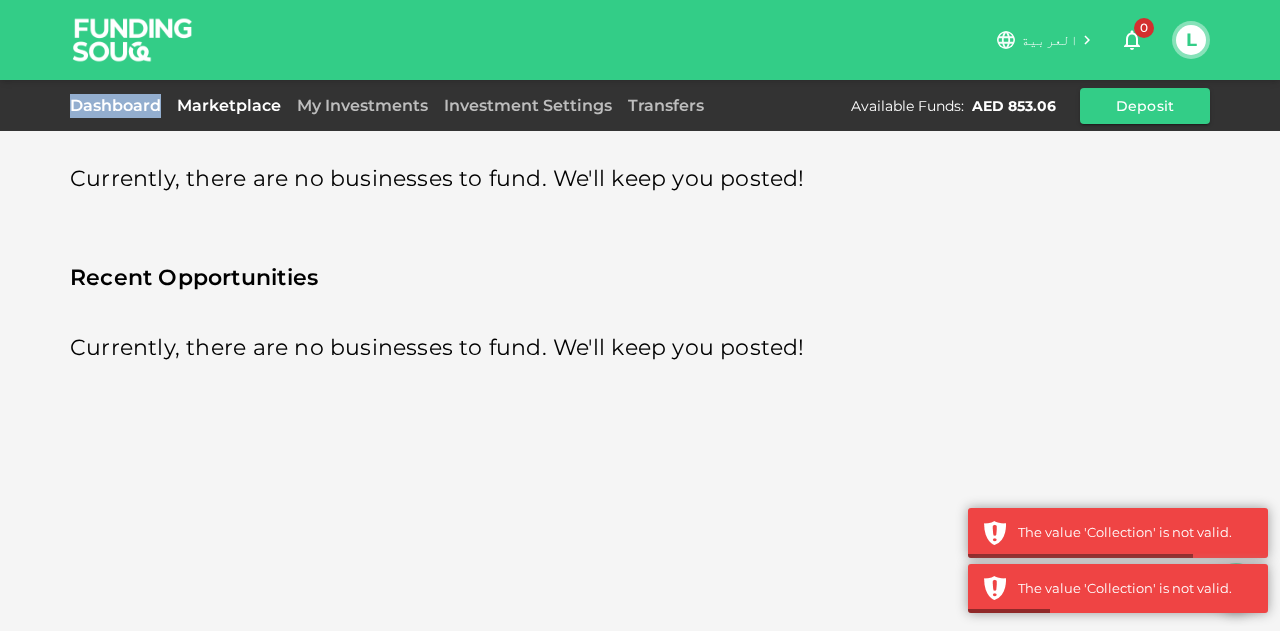 click on "Dashboard" at bounding box center [119, 105] 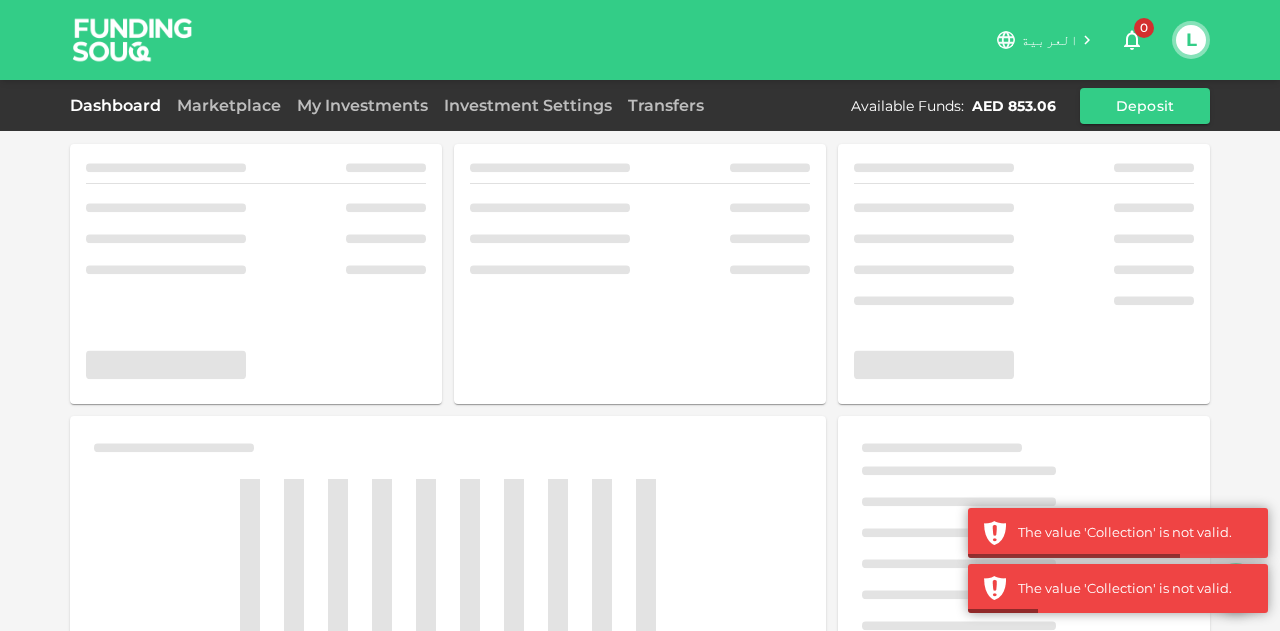 click on "Dashboard" at bounding box center (119, 105) 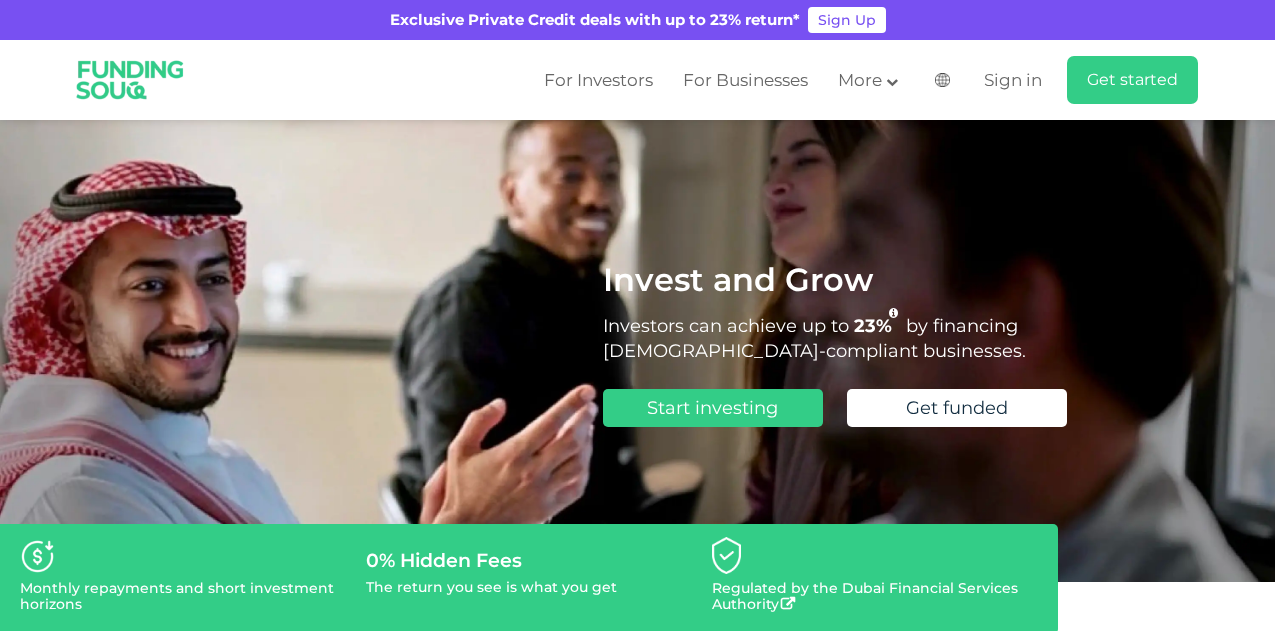 scroll, scrollTop: 0, scrollLeft: 0, axis: both 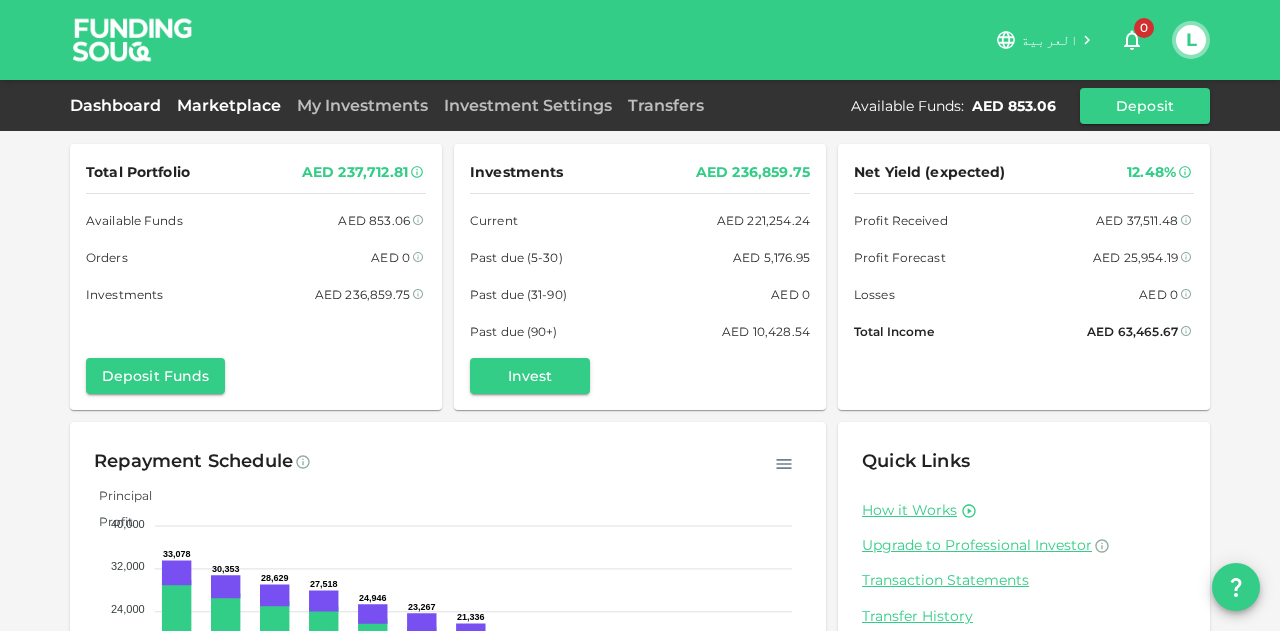 click on "Marketplace" at bounding box center [229, 105] 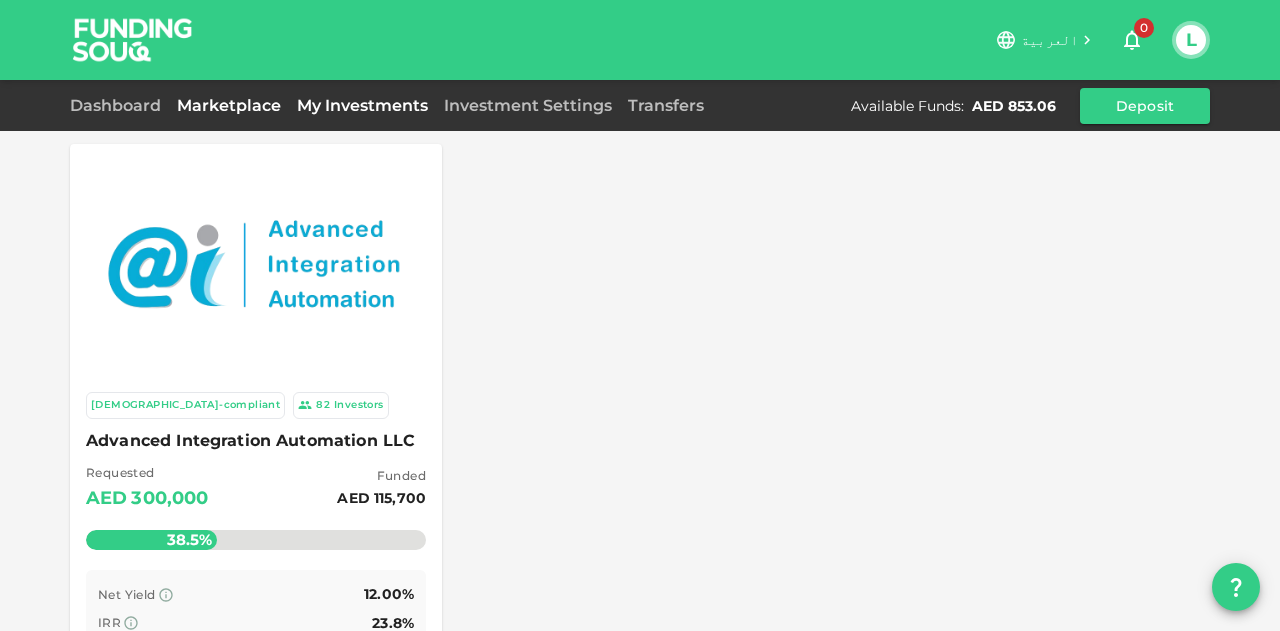 click on "My Investments" at bounding box center [362, 105] 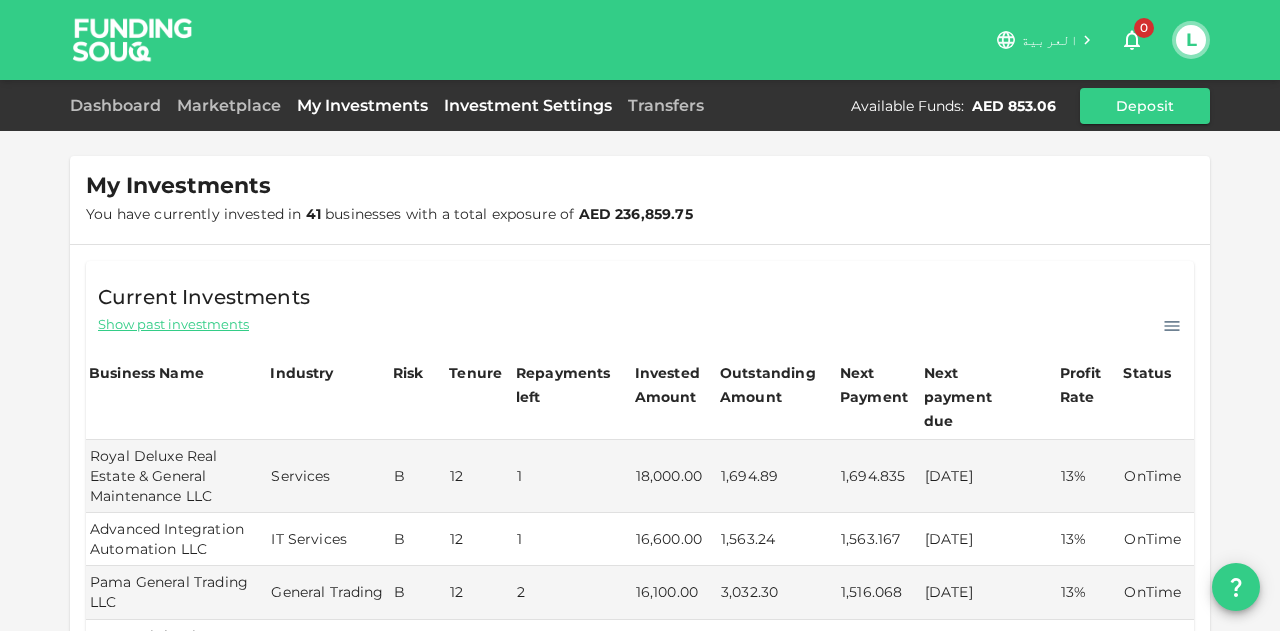 click on "Investment Settings" at bounding box center (528, 105) 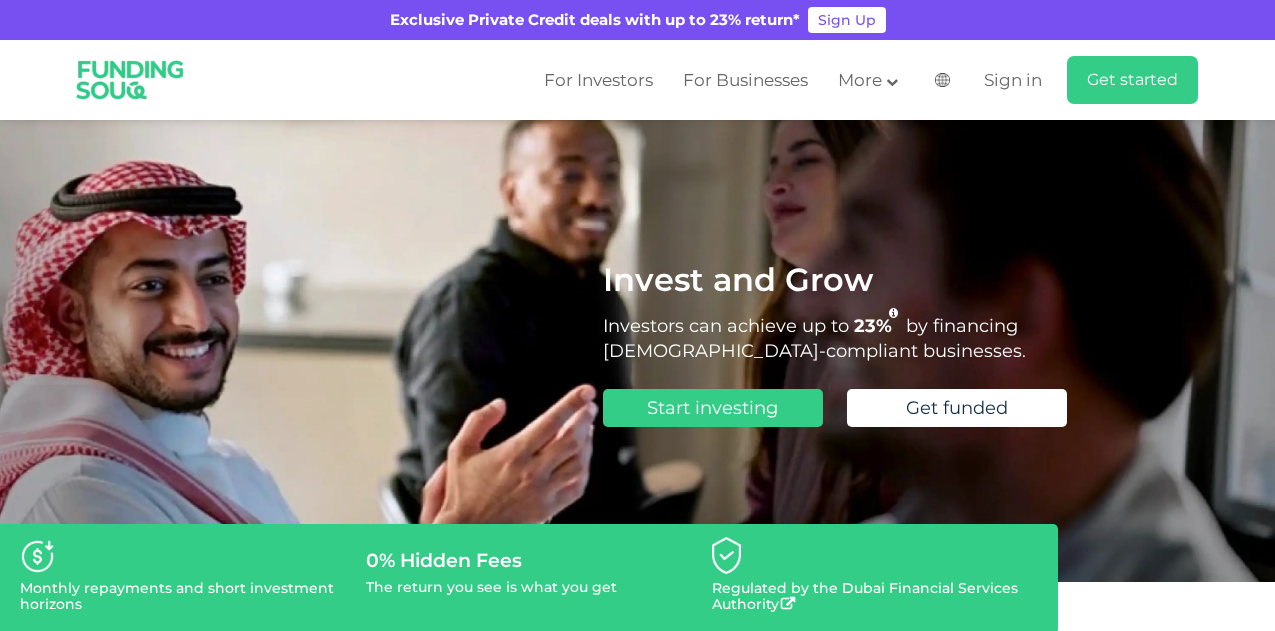 scroll, scrollTop: 0, scrollLeft: 0, axis: both 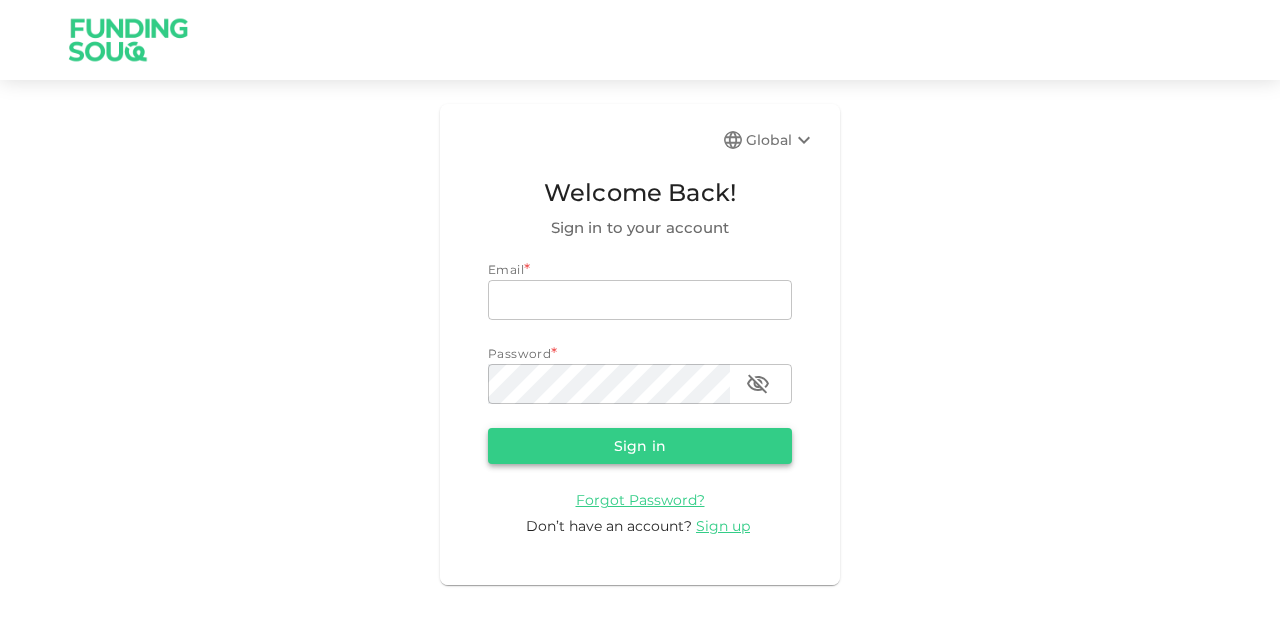type on "mohanad.y.yasin@hotmail.com" 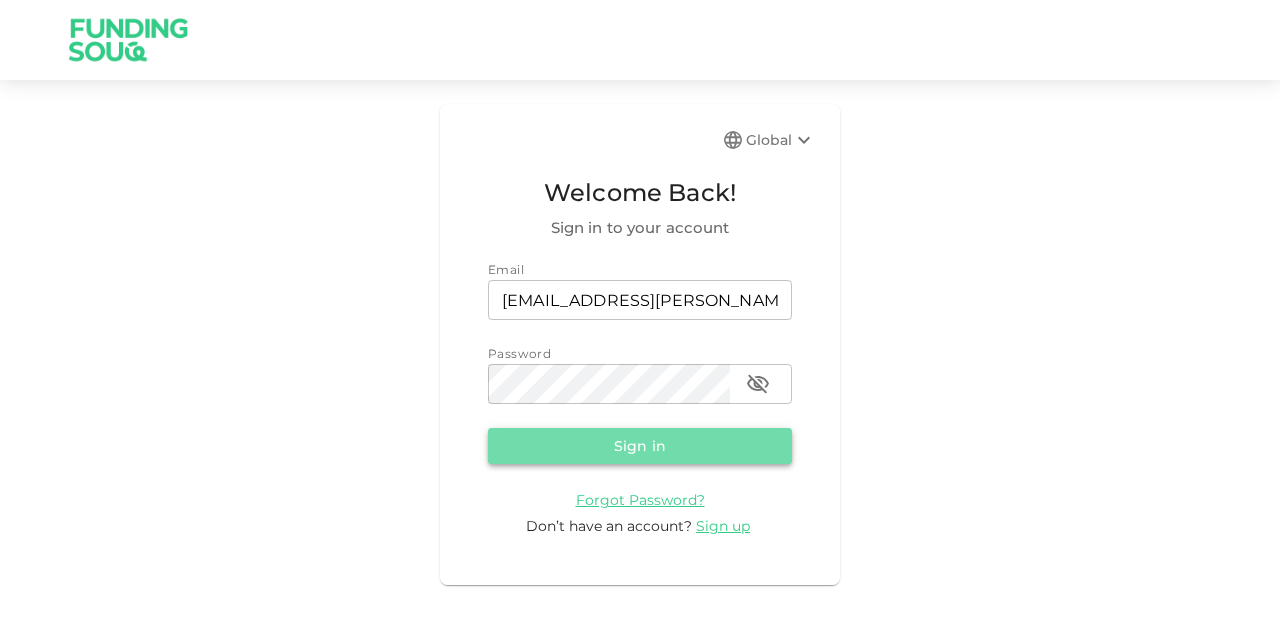 click on "Sign in" at bounding box center [640, 446] 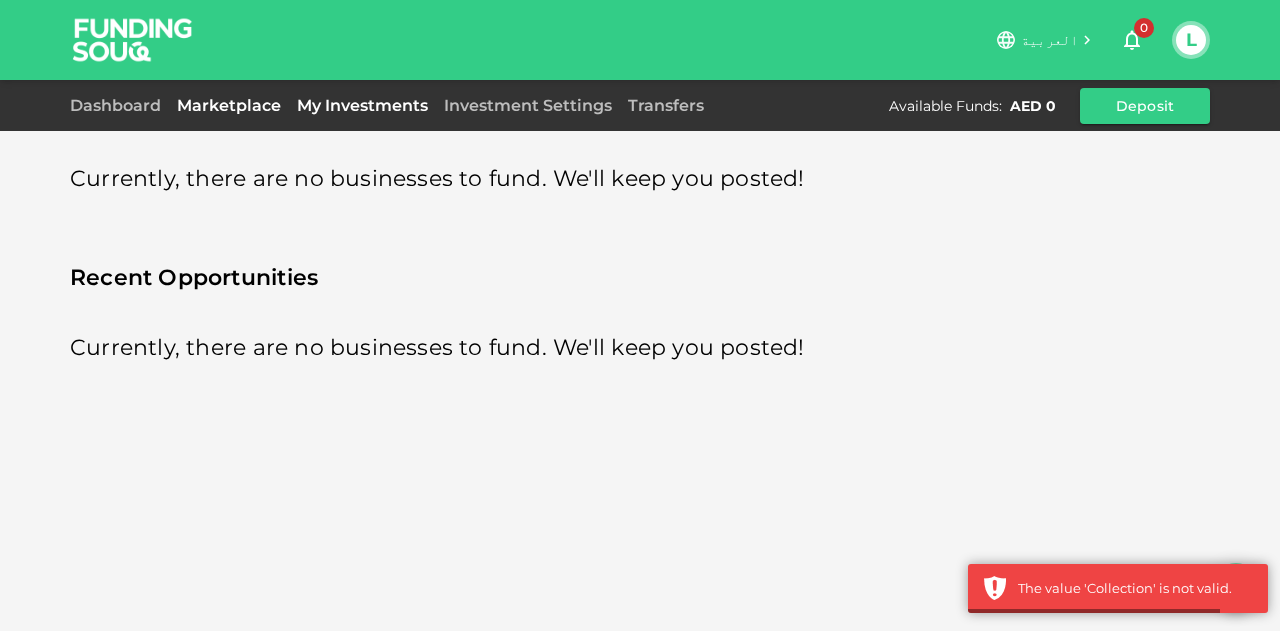 click on "My Investments" at bounding box center (362, 105) 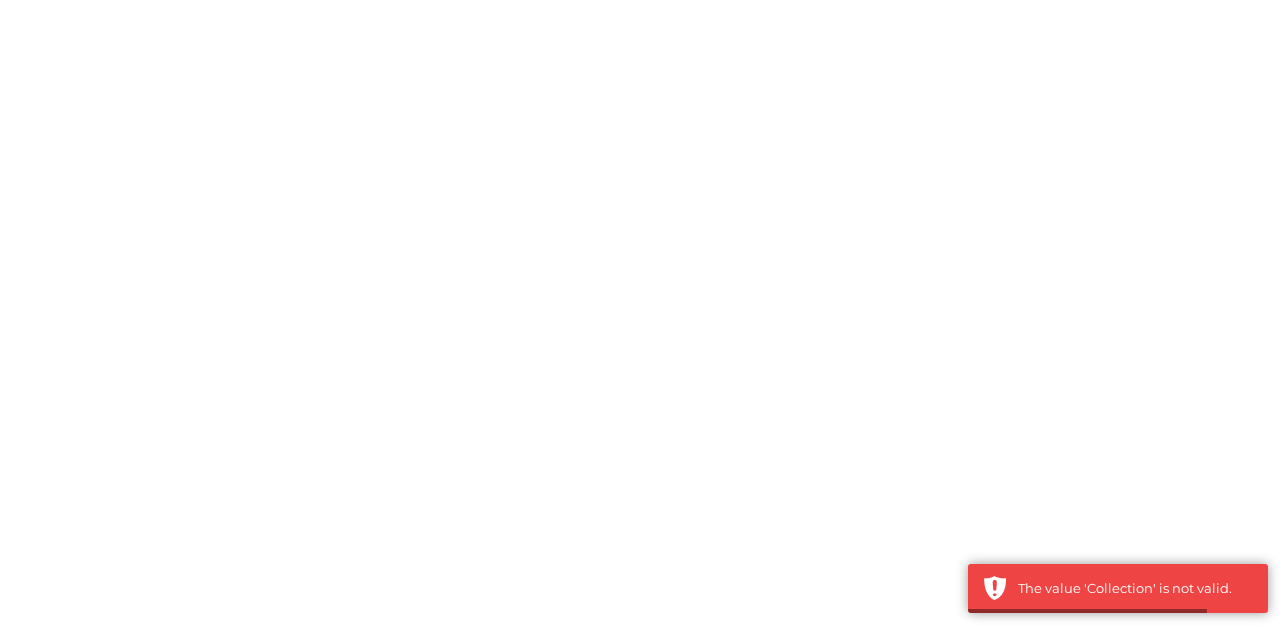 click on "My Investments" at bounding box center (0, 0) 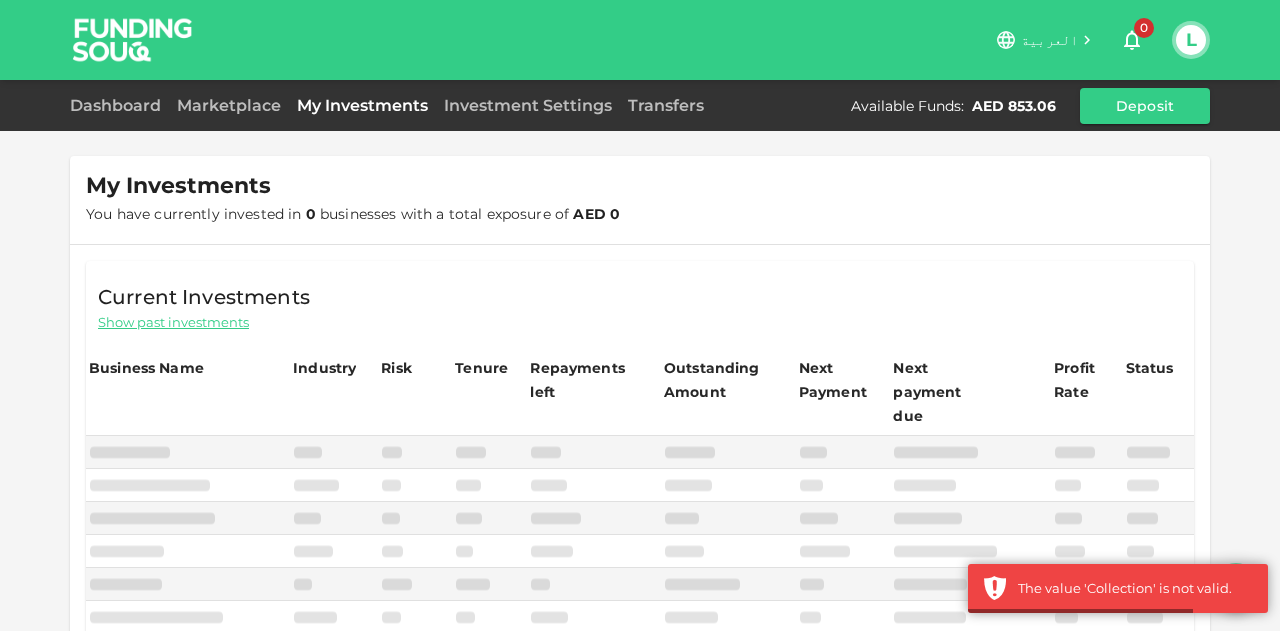 click on "My Investments" at bounding box center [362, 105] 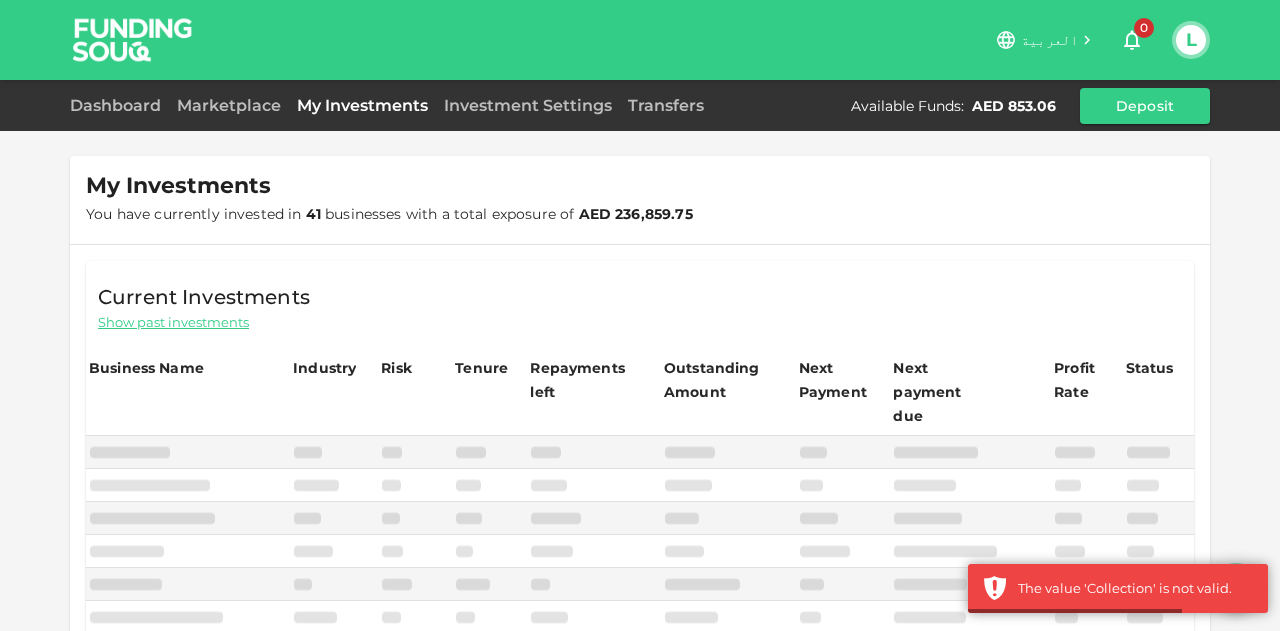 click on "My Investments" at bounding box center (362, 105) 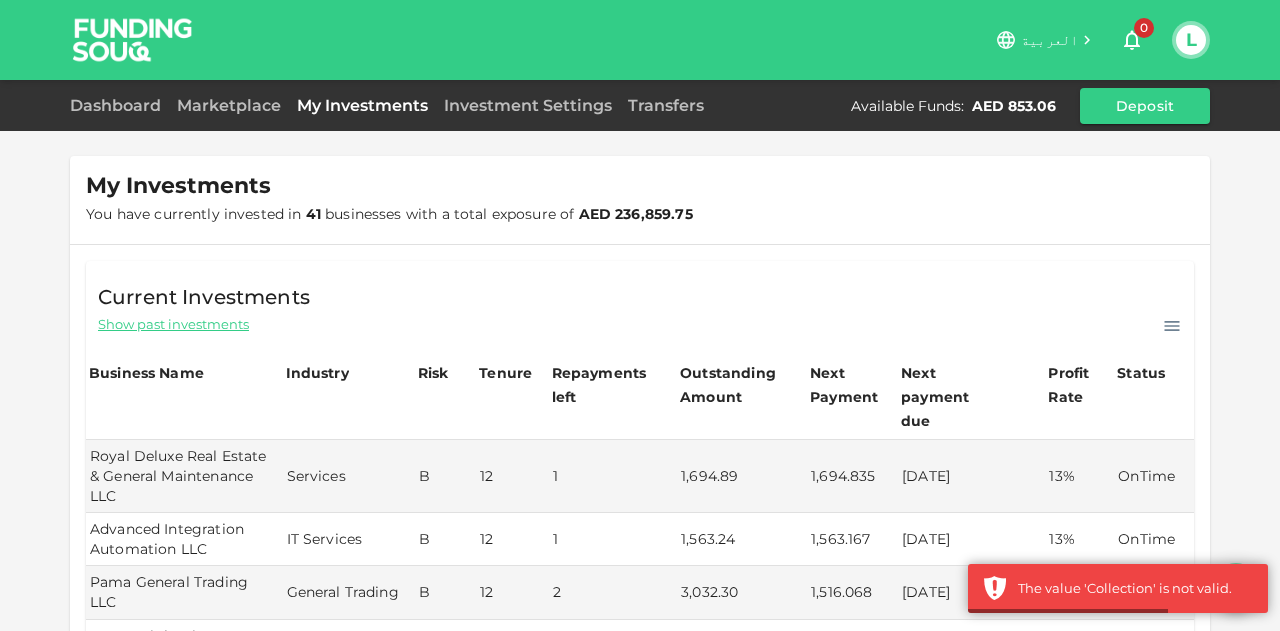 click on "My Investments" at bounding box center (362, 105) 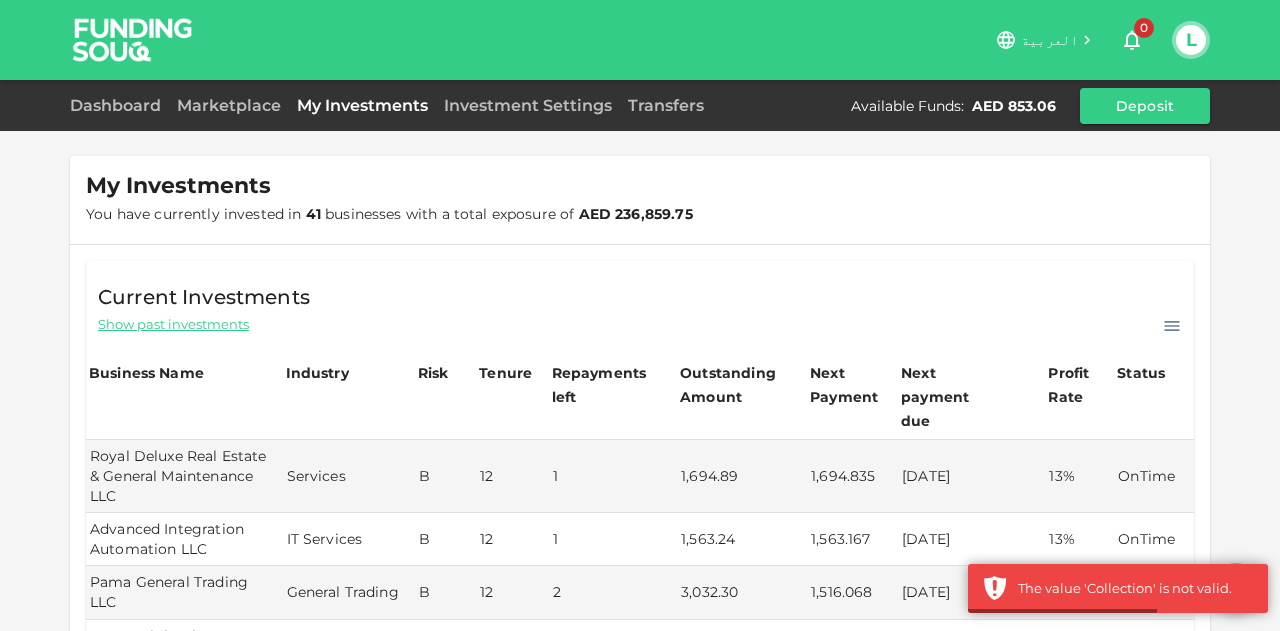 click on "My Investments" at bounding box center (362, 105) 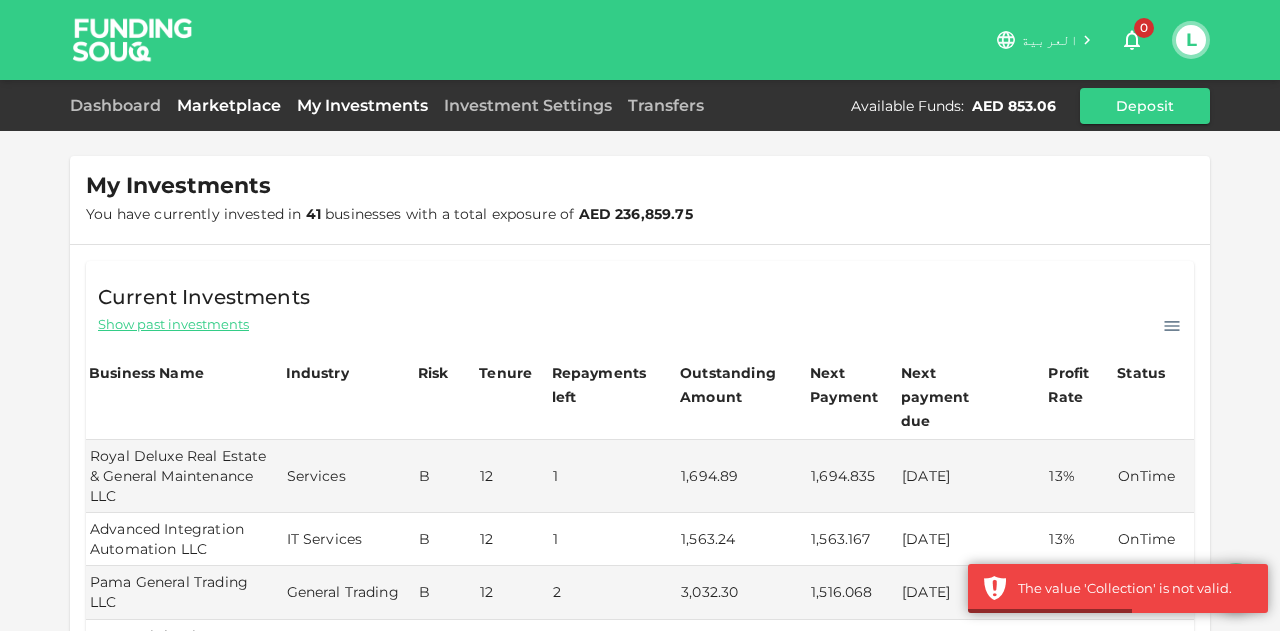 click on "Marketplace" at bounding box center [229, 105] 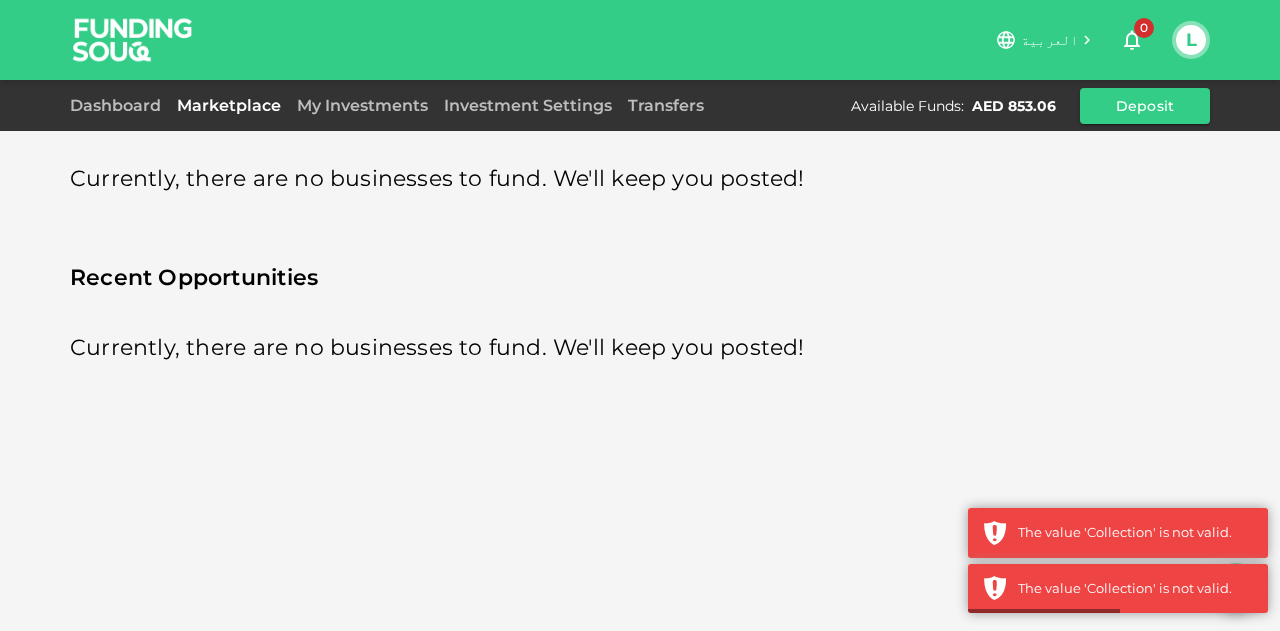 click on "Marketplace" at bounding box center [229, 105] 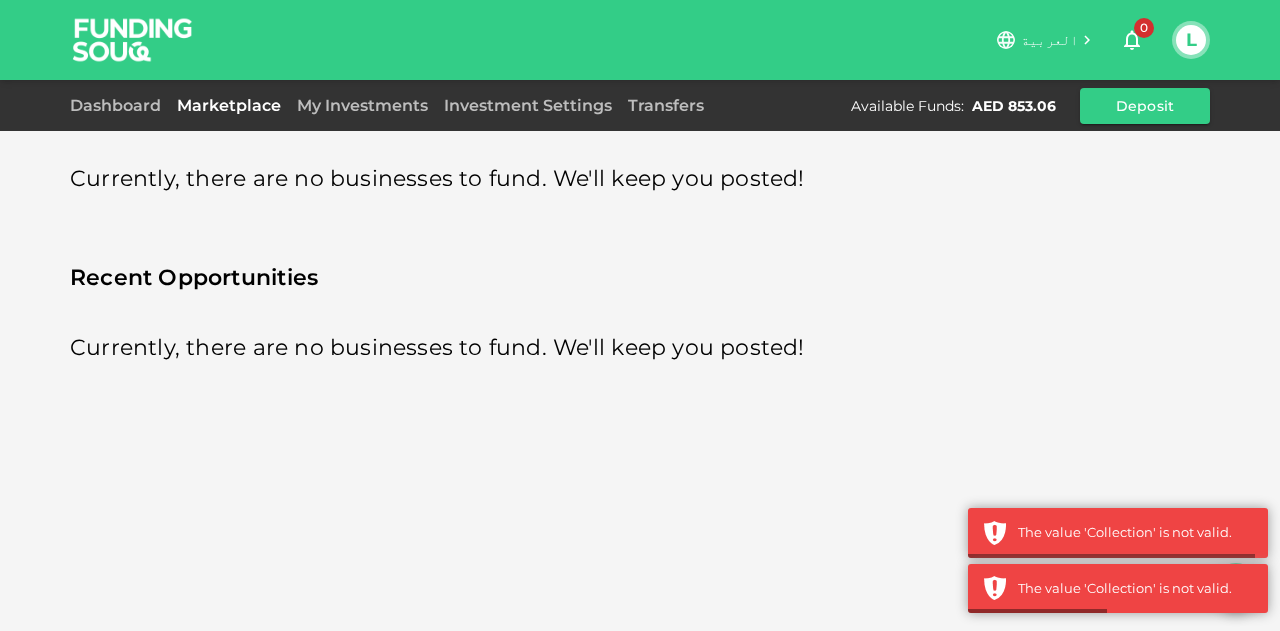 click on "Marketplace" at bounding box center [229, 105] 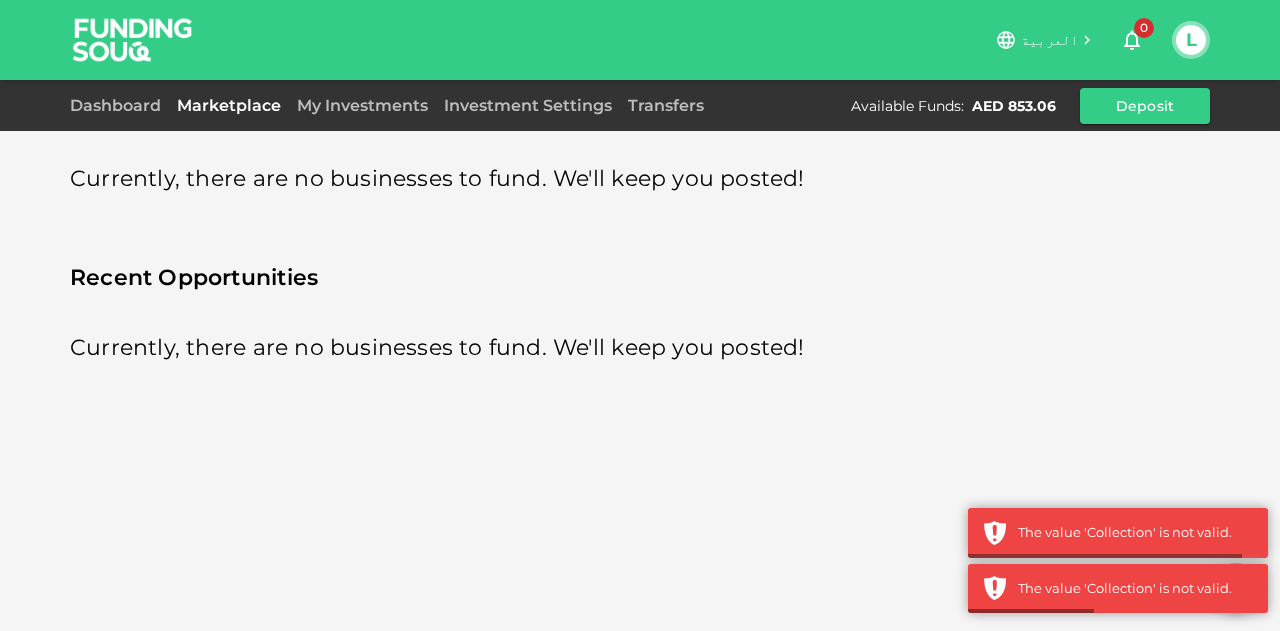 click on "Marketplace" at bounding box center (229, 105) 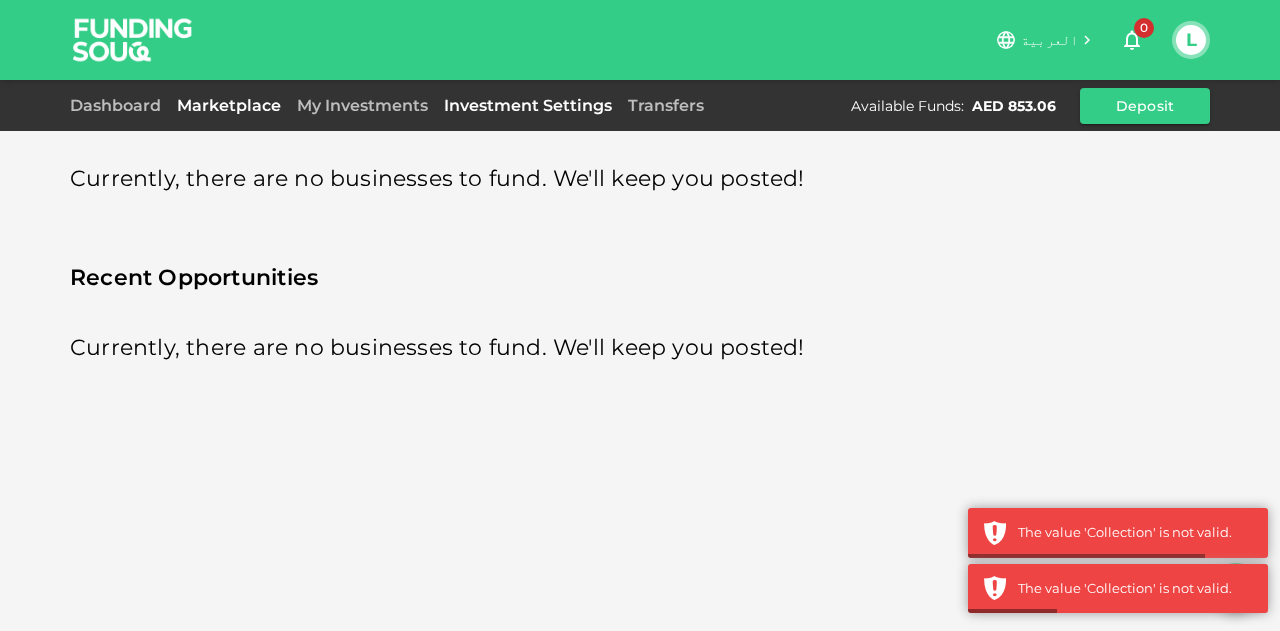 click on "Investment Settings" at bounding box center (528, 105) 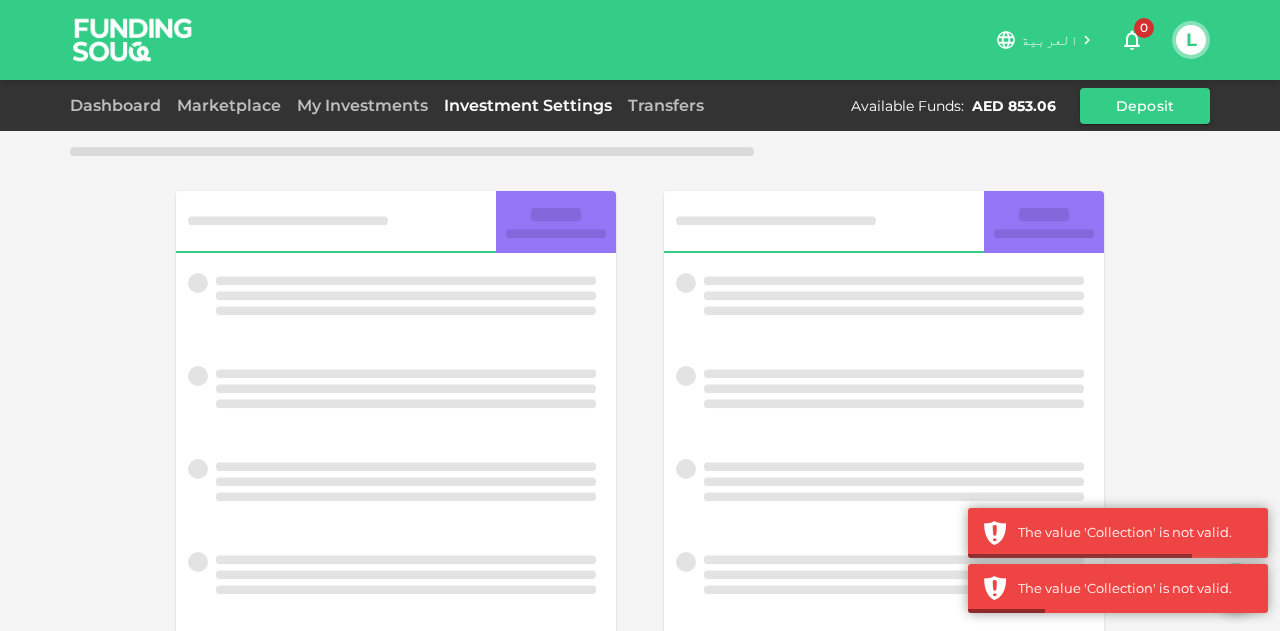 click on "Investment Settings" at bounding box center [528, 105] 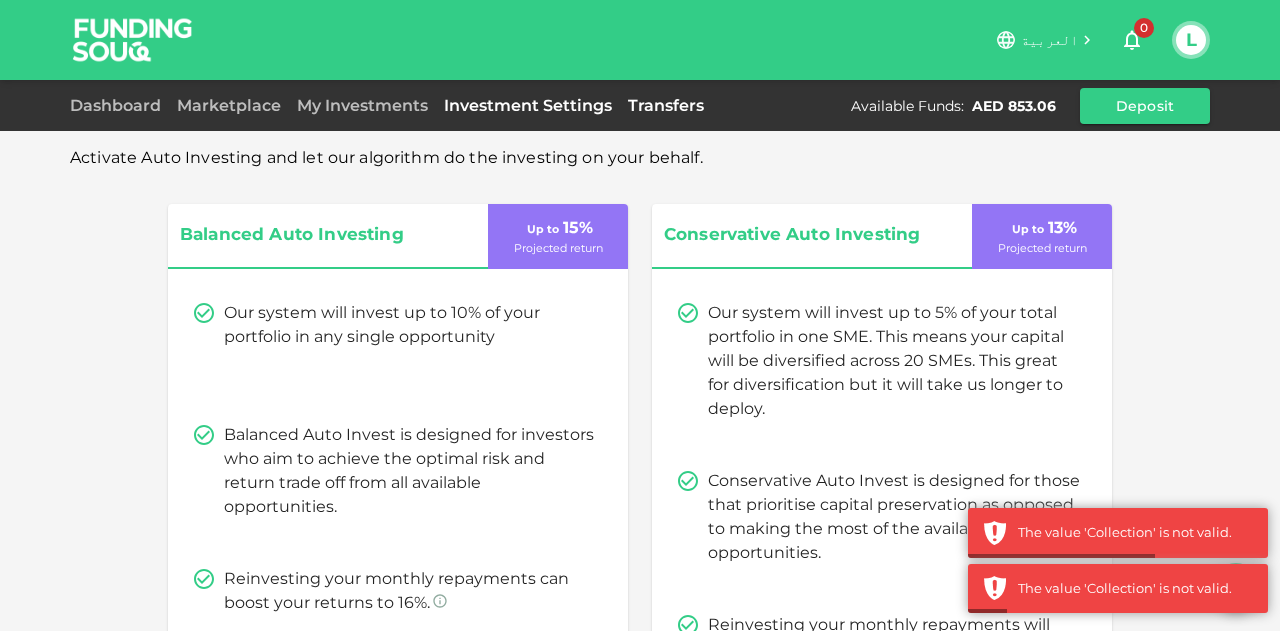 click on "Transfers" at bounding box center [666, 105] 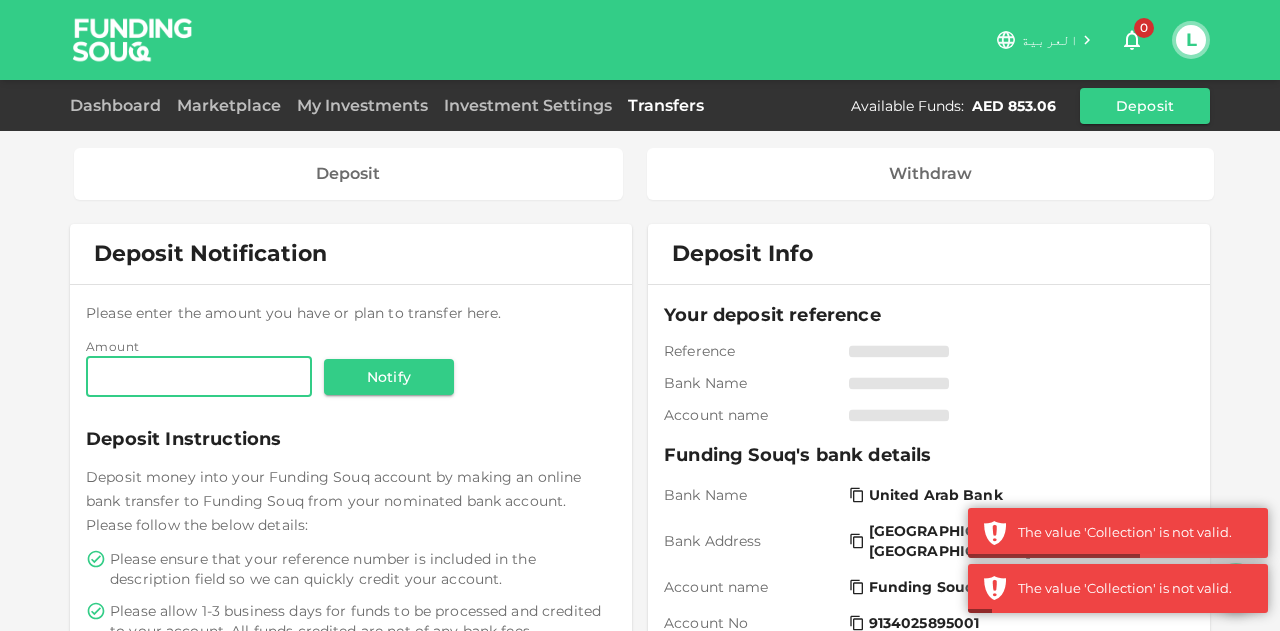 click on "Transfers" at bounding box center (666, 105) 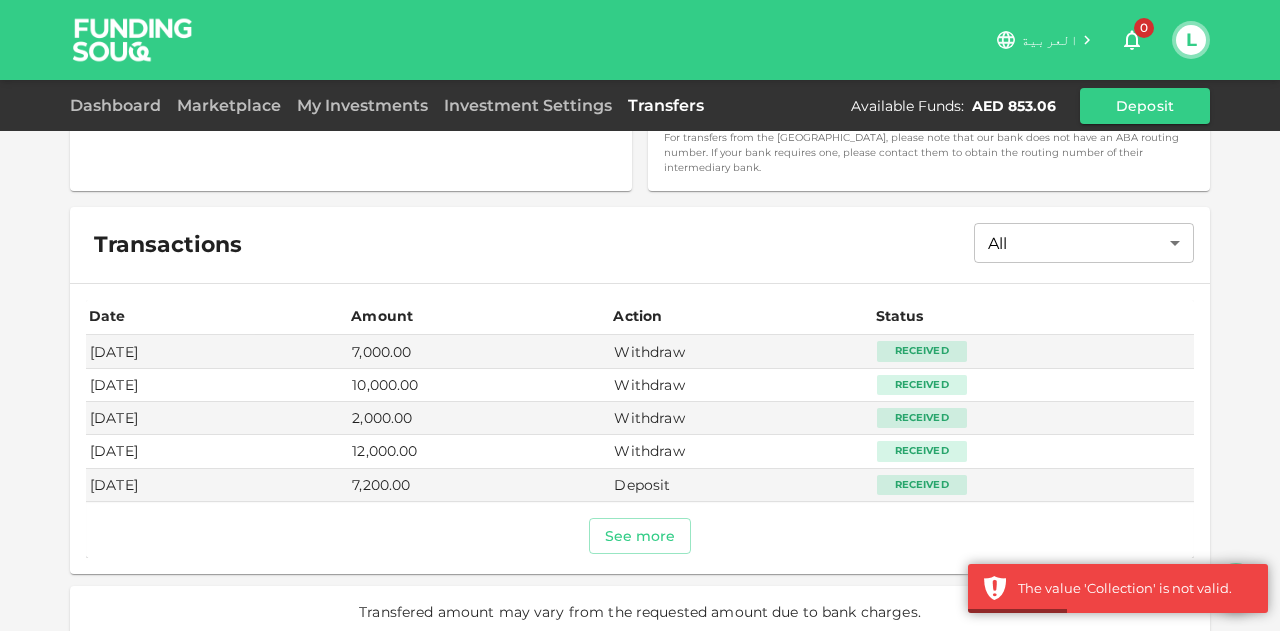 scroll, scrollTop: 592, scrollLeft: 0, axis: vertical 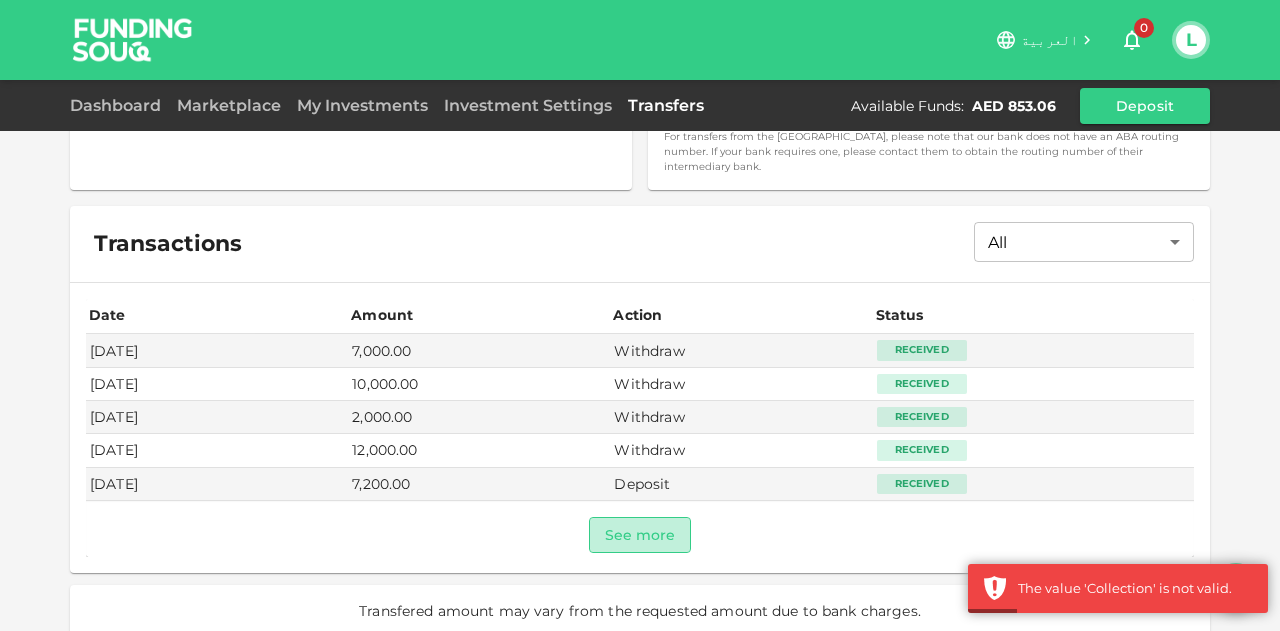 click on "See more" at bounding box center [640, 535] 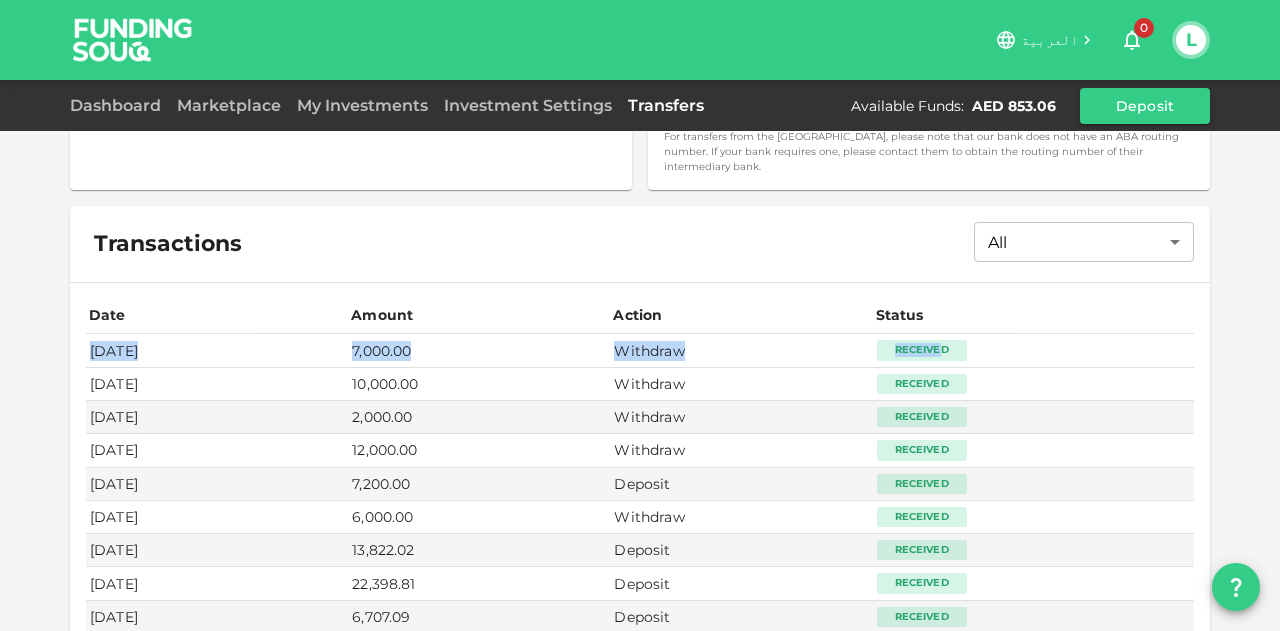 drag, startPoint x: 88, startPoint y: 336, endPoint x: 942, endPoint y: 331, distance: 854.01465 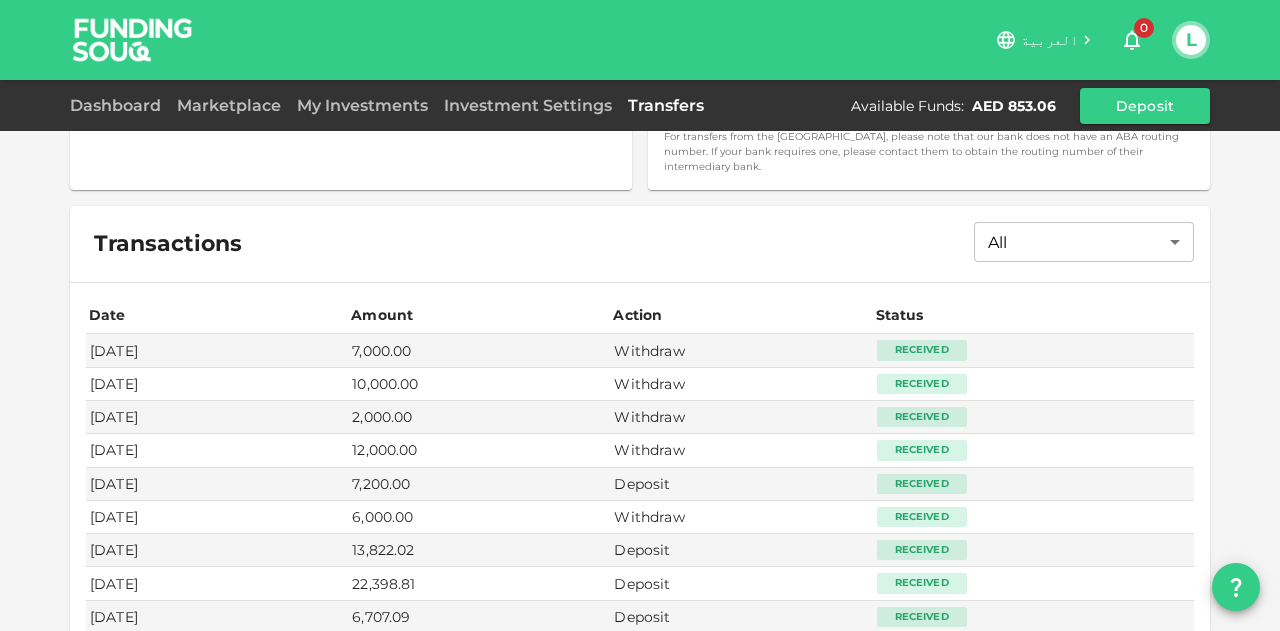click on "Jul 09, 2025" at bounding box center (217, 384) 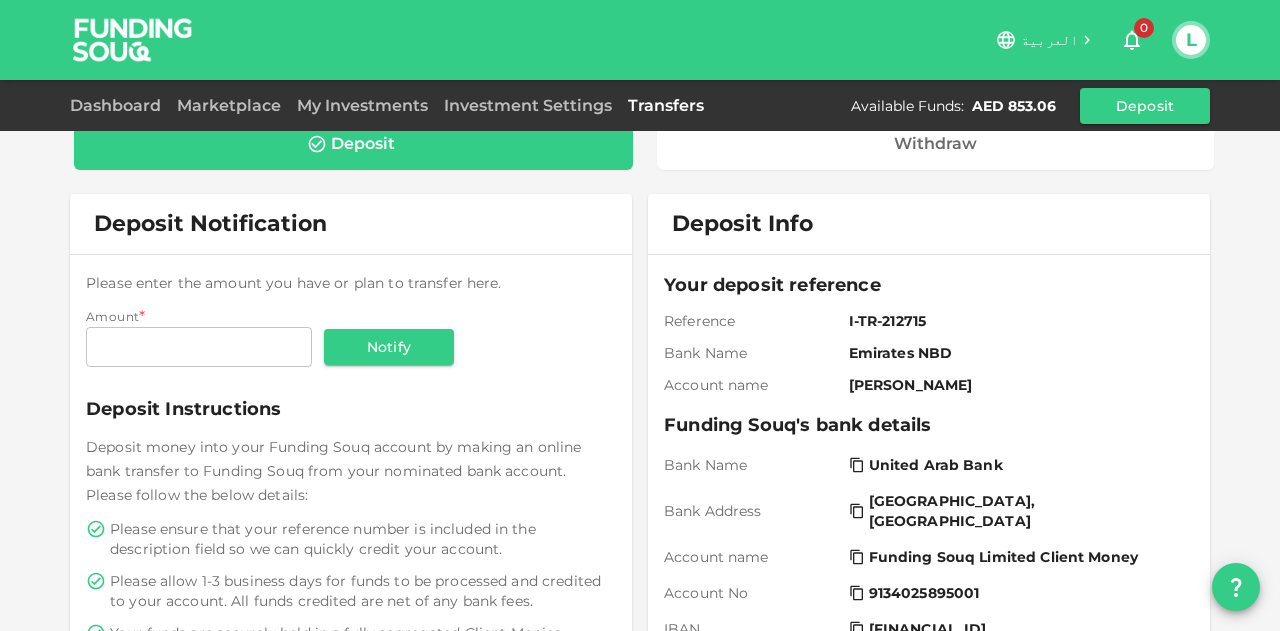 scroll, scrollTop: 0, scrollLeft: 0, axis: both 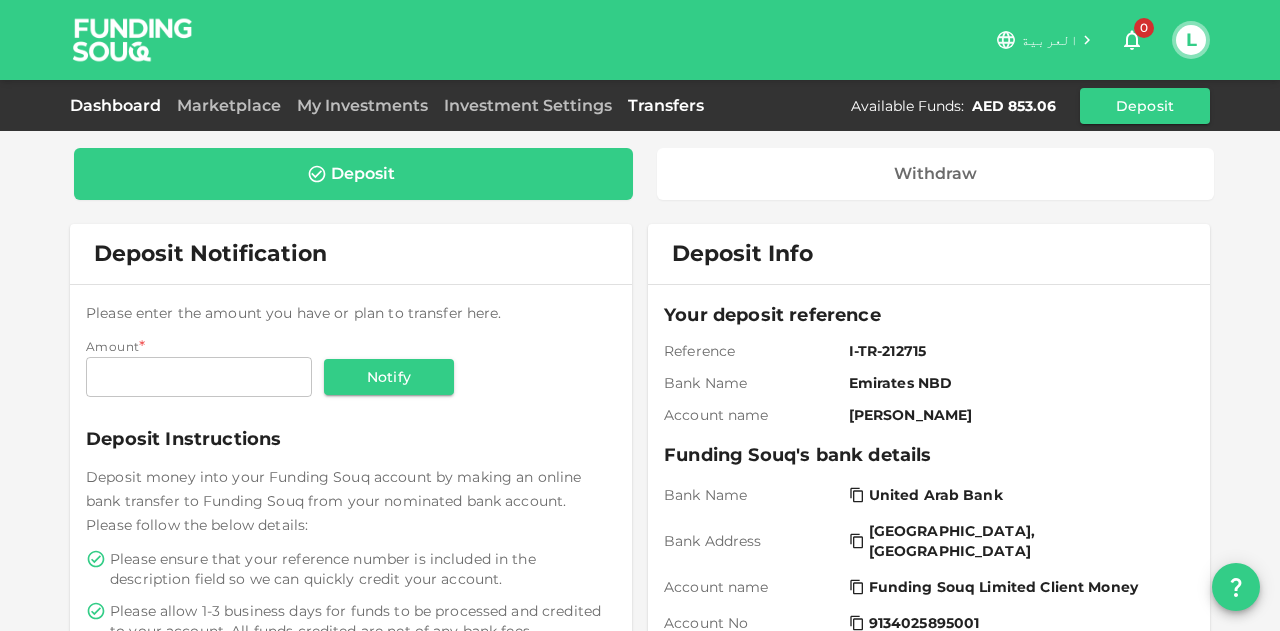 click on "Dashboard" at bounding box center [119, 105] 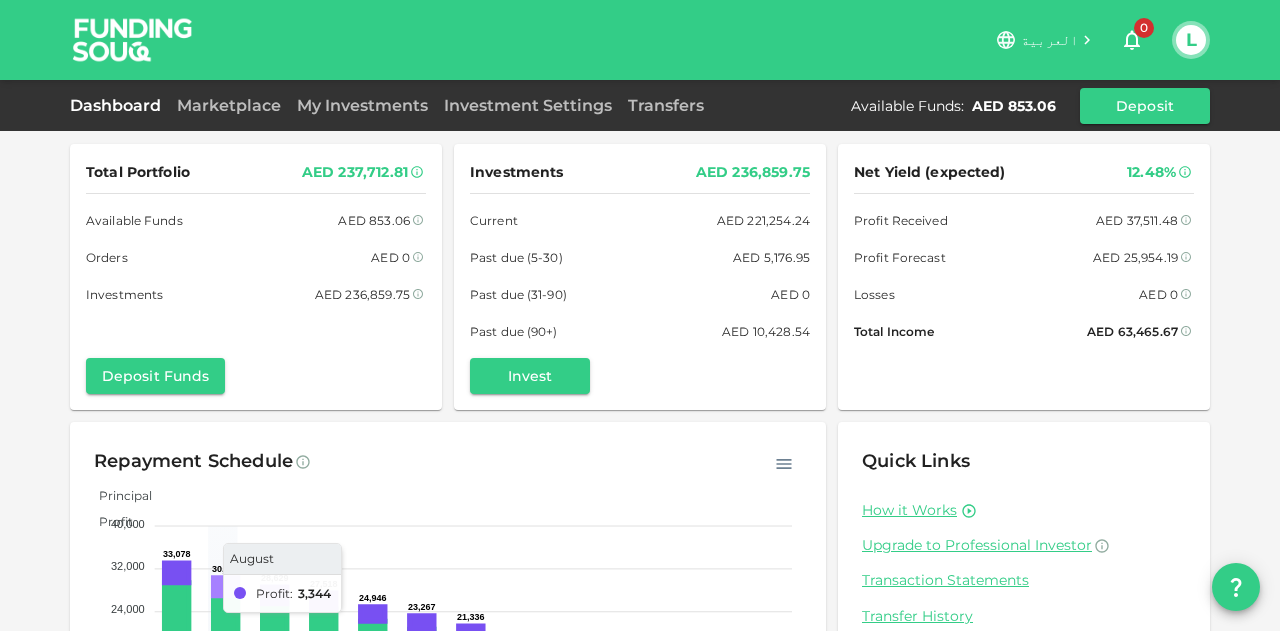 scroll, scrollTop: 196, scrollLeft: 0, axis: vertical 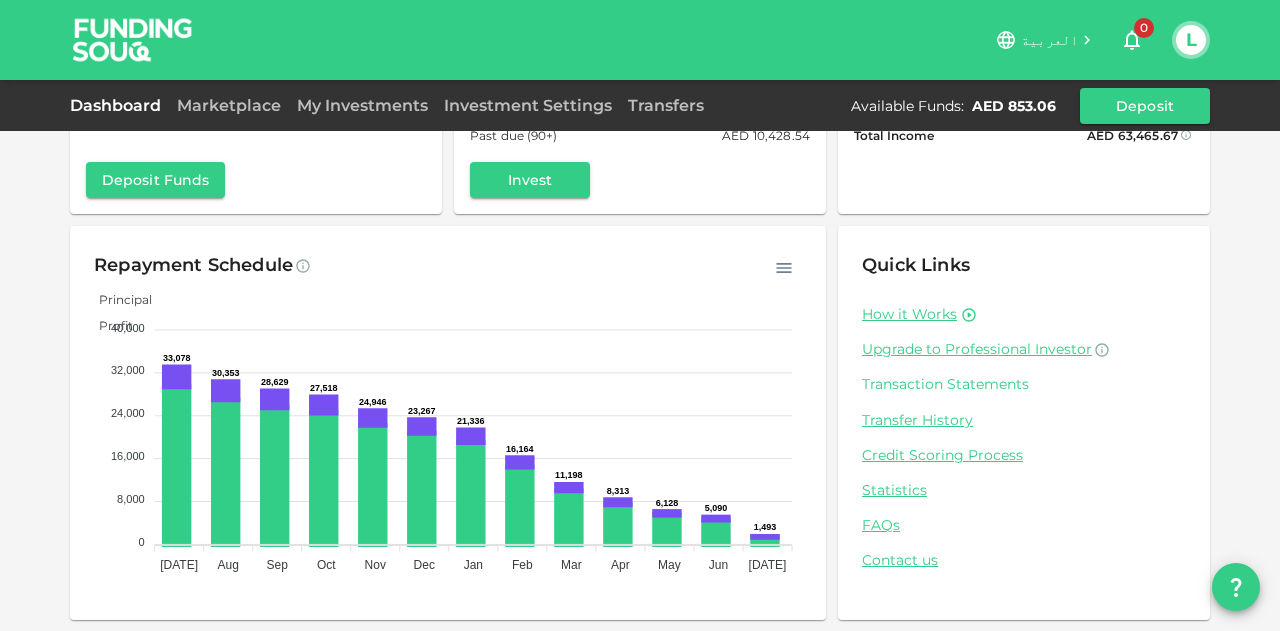 click on "Transaction Statements" at bounding box center (1024, 384) 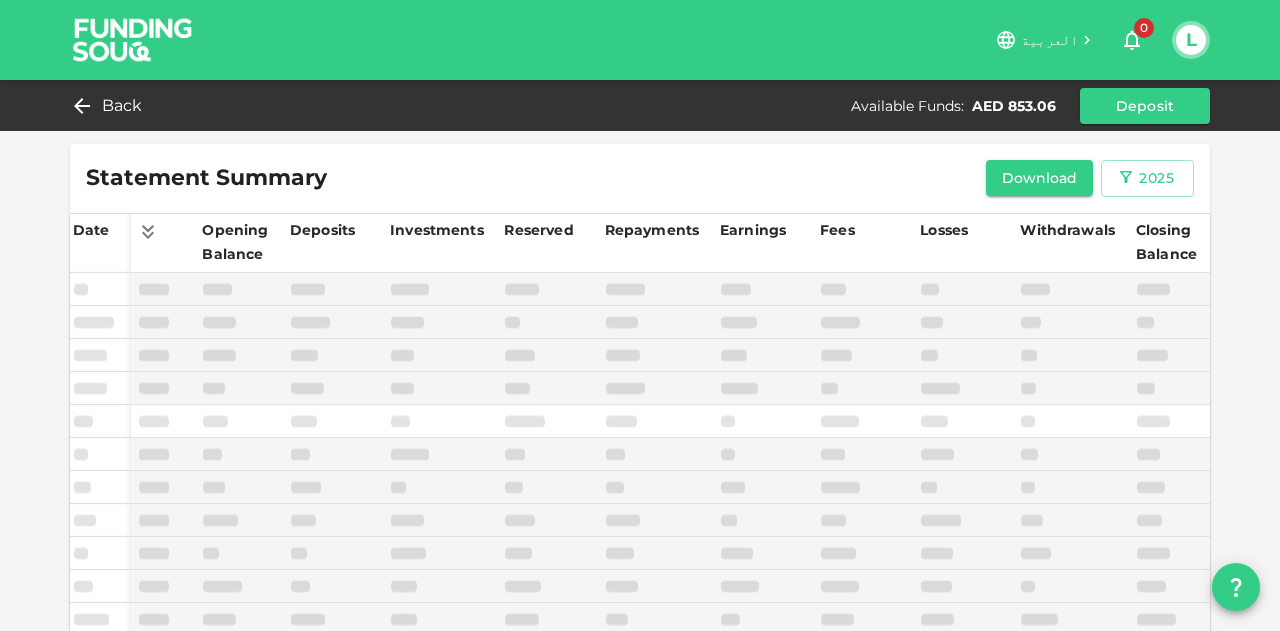 scroll, scrollTop: 49, scrollLeft: 0, axis: vertical 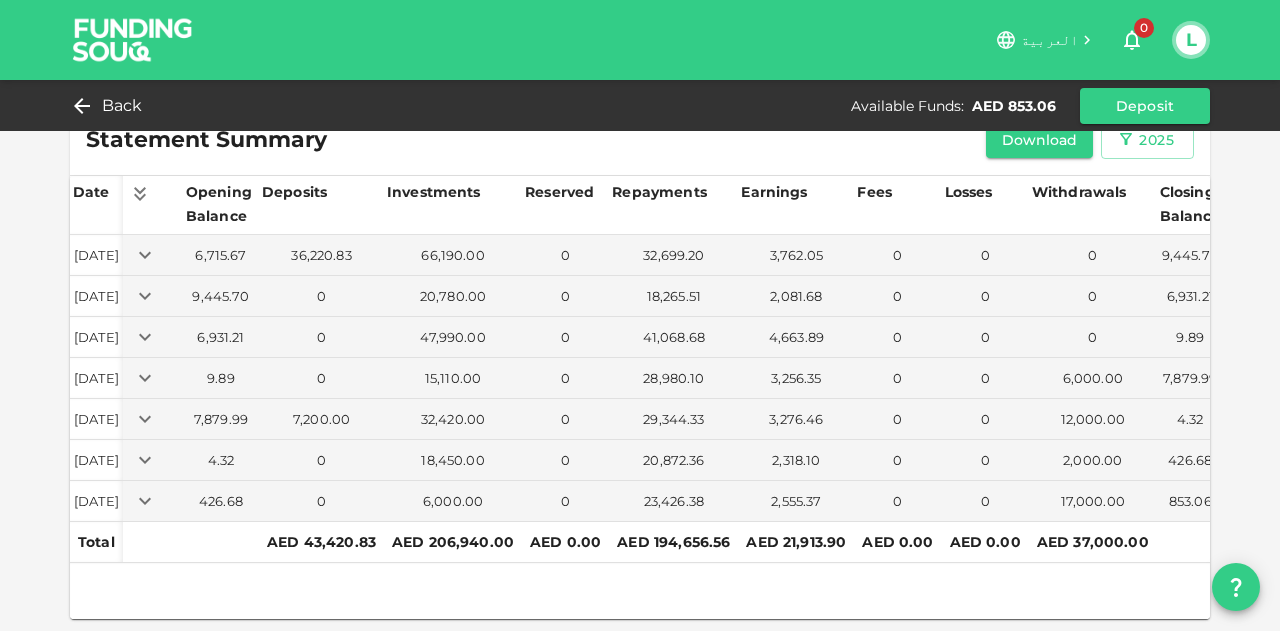click on "Back Available Funds : AED   853.06 Deposit" at bounding box center [640, 105] 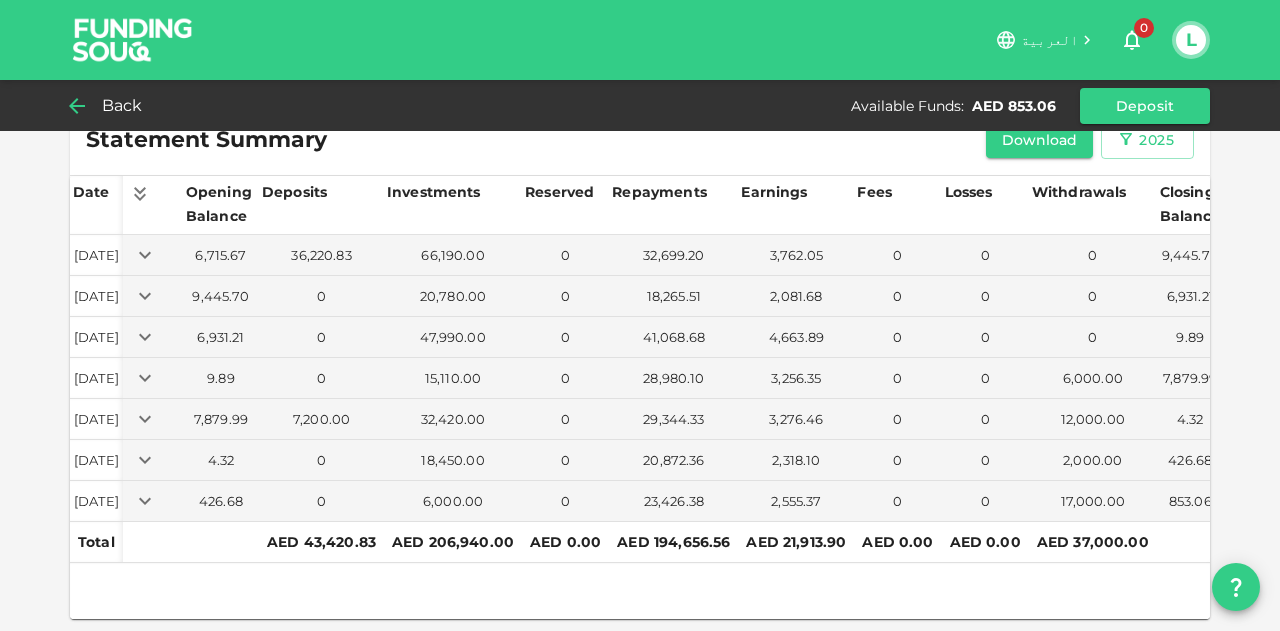 click on "Back" at bounding box center (122, 106) 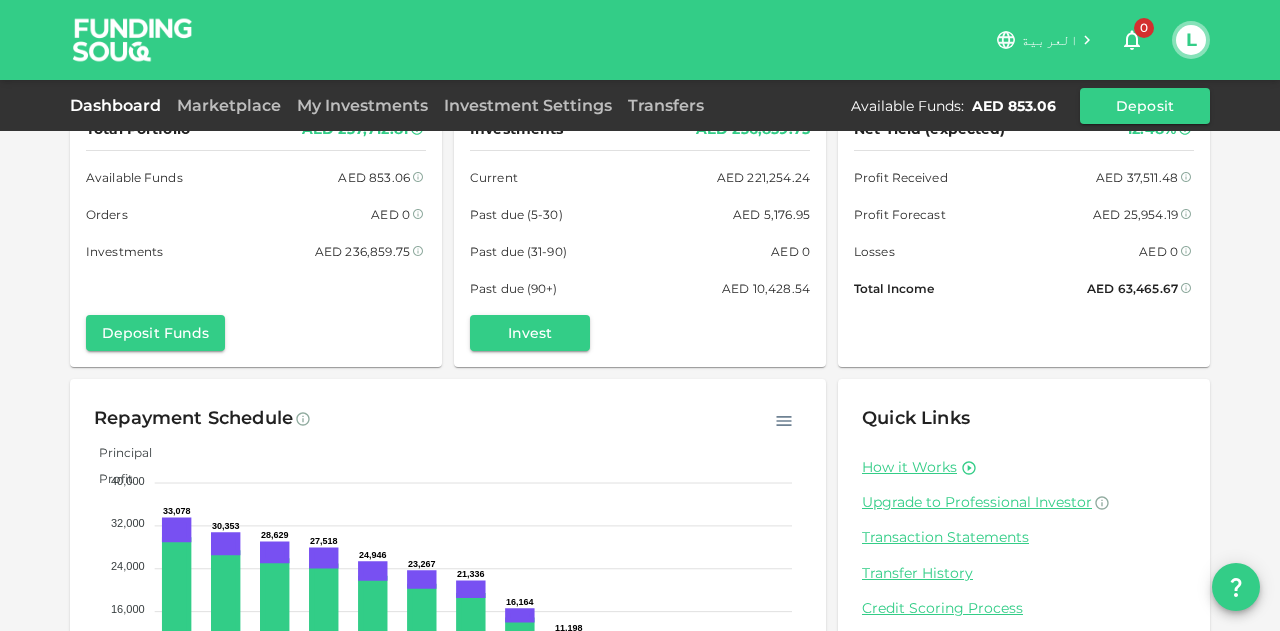 scroll, scrollTop: 0, scrollLeft: 0, axis: both 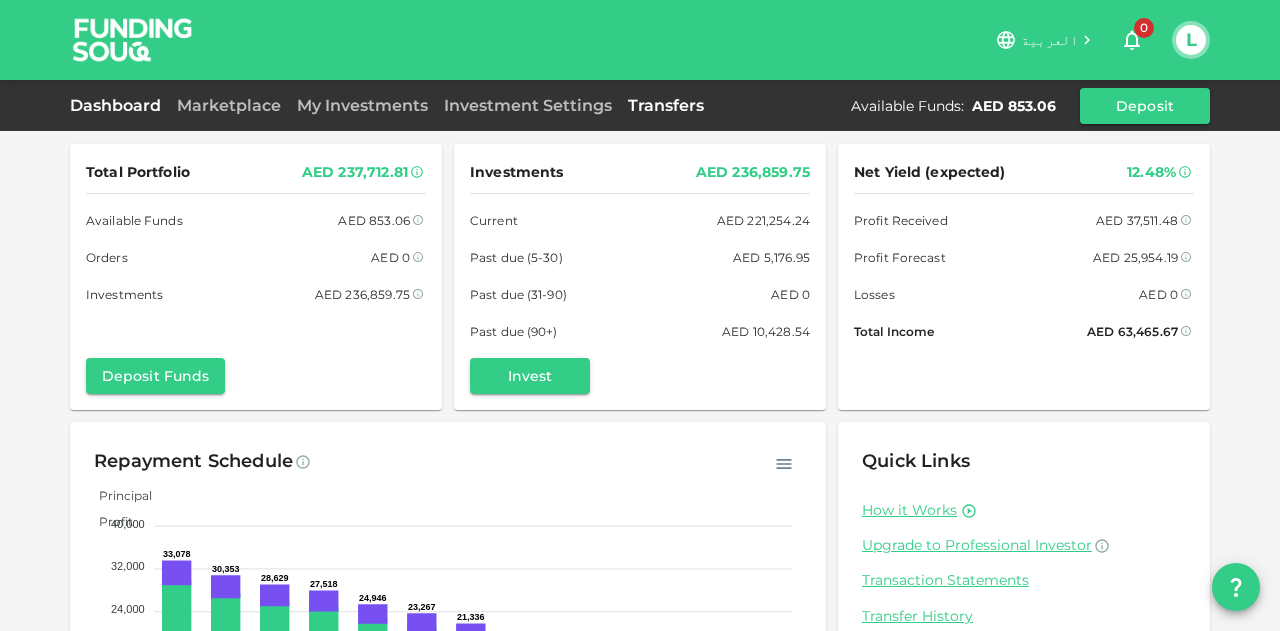 click on "Transfers" at bounding box center [666, 105] 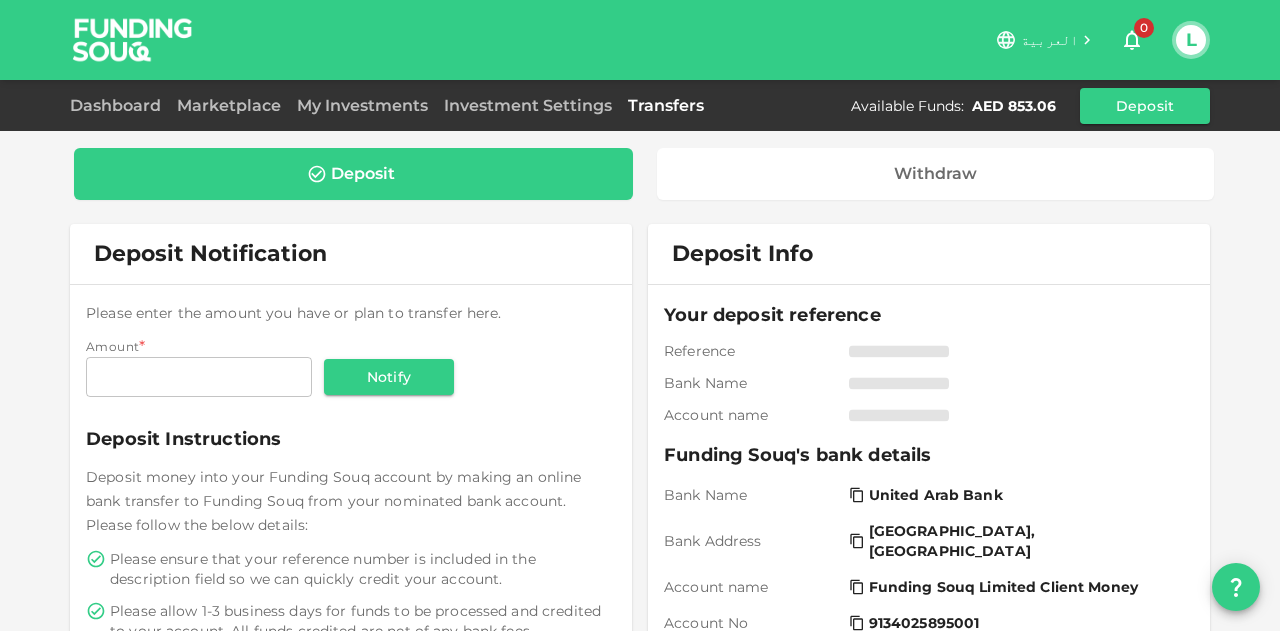 click on "Dashboard Marketplace My Investments Investment Settings Transfers Available Funds : AED   853.06 Deposit" at bounding box center [640, 106] 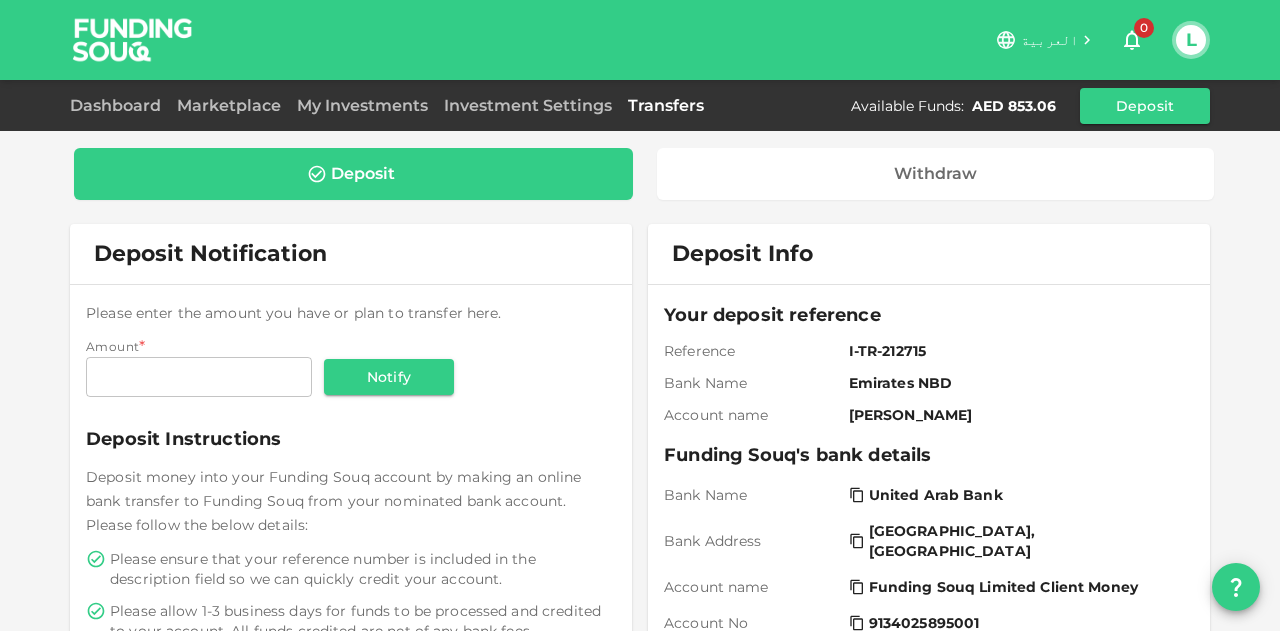 click on "Dashboard Marketplace My Investments Investment Settings Transfers Available Funds : AED   853.06 Deposit" at bounding box center (640, 106) 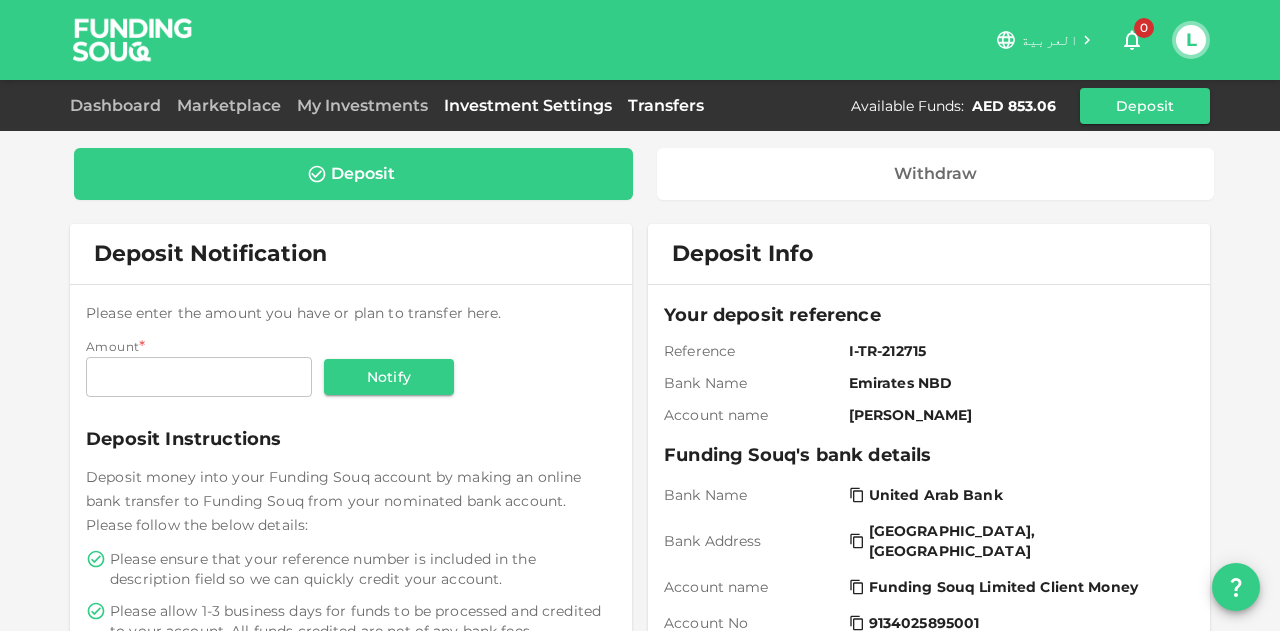 click on "Investment Settings" at bounding box center [528, 105] 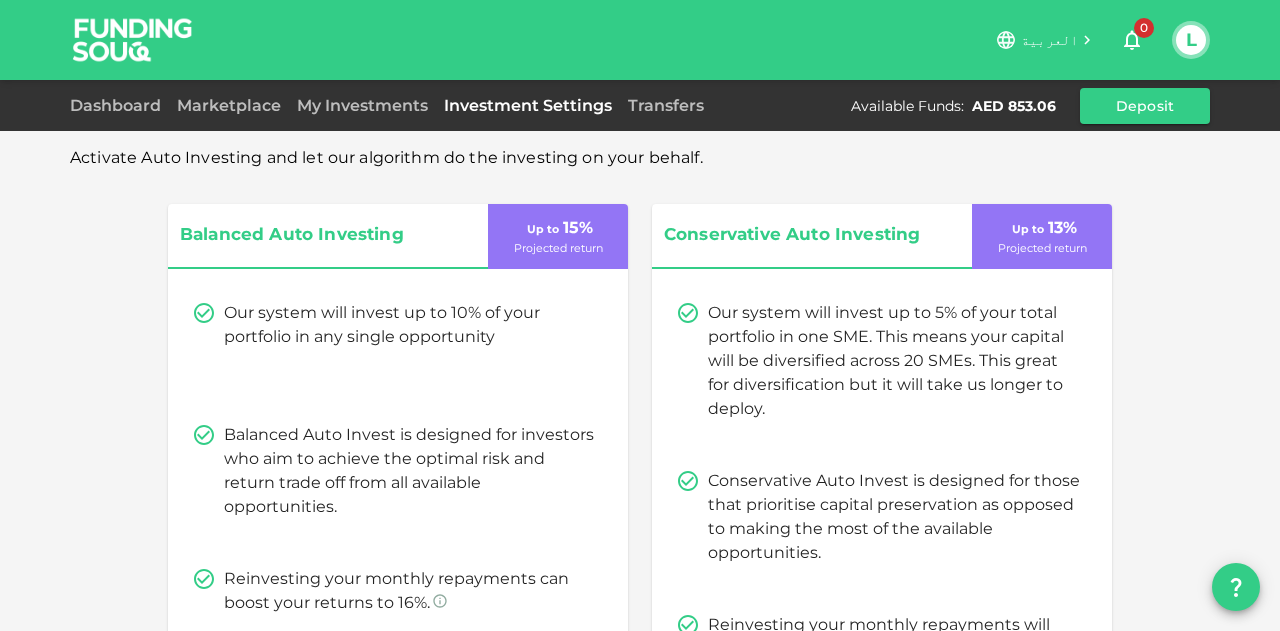 click on "Dashboard Marketplace My Investments Investment Settings Transfers Available Funds : AED   853.06 Deposit" at bounding box center (640, 106) 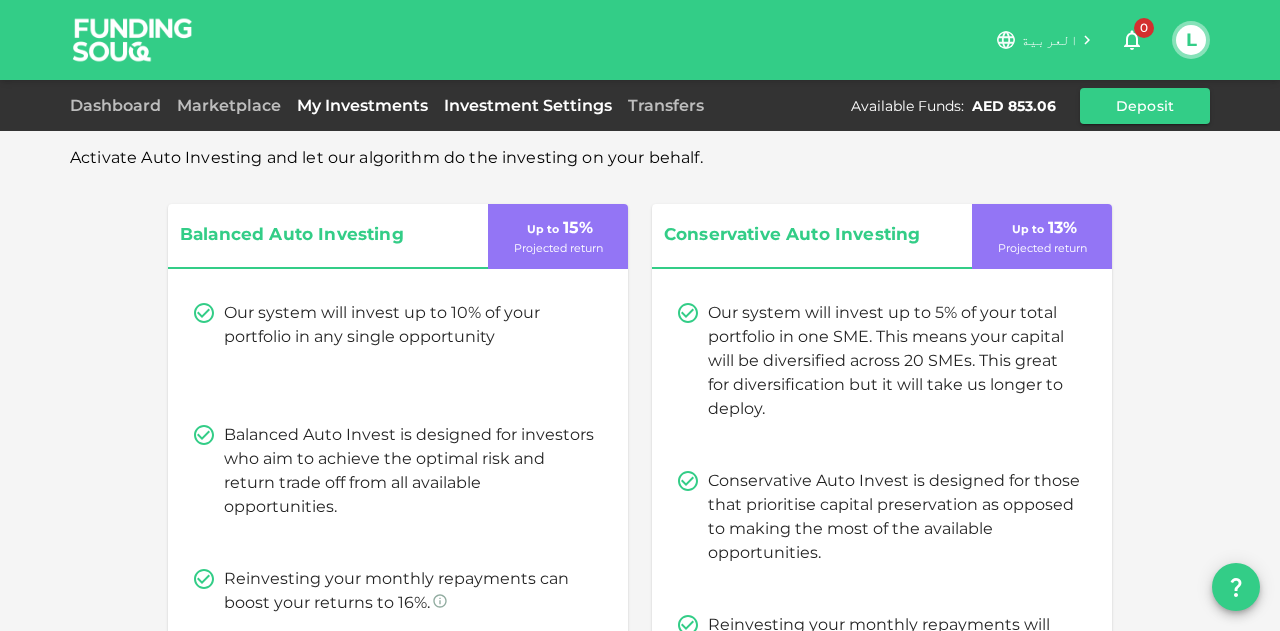 click on "My Investments" at bounding box center [362, 105] 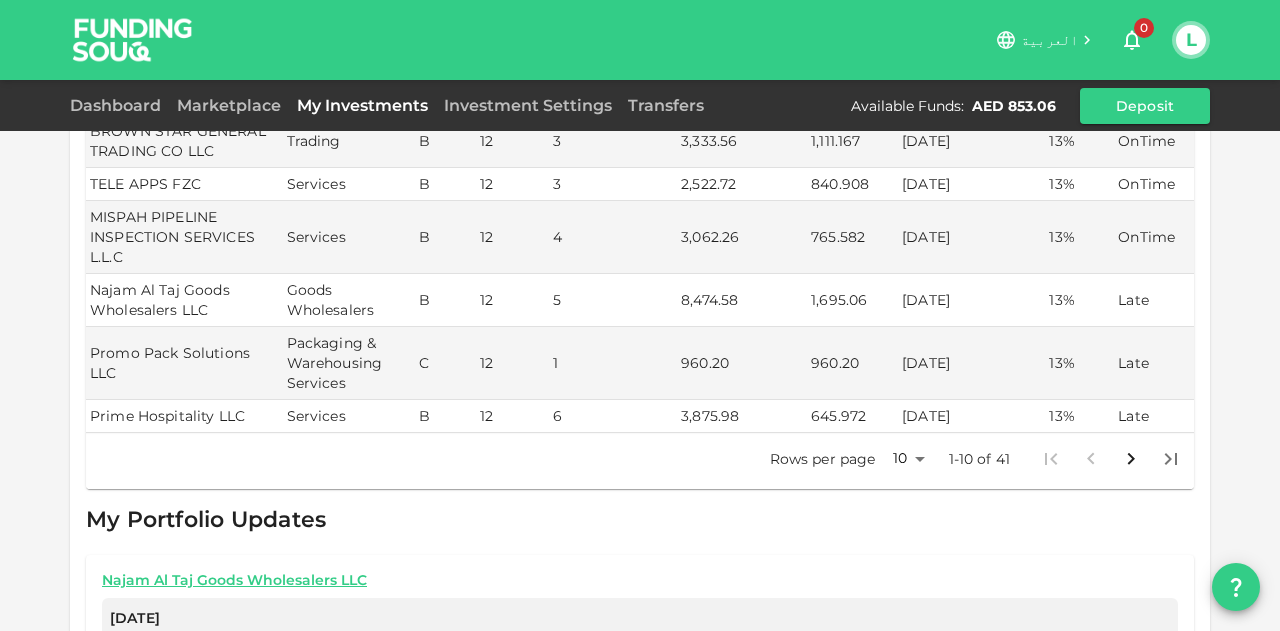 scroll, scrollTop: 600, scrollLeft: 0, axis: vertical 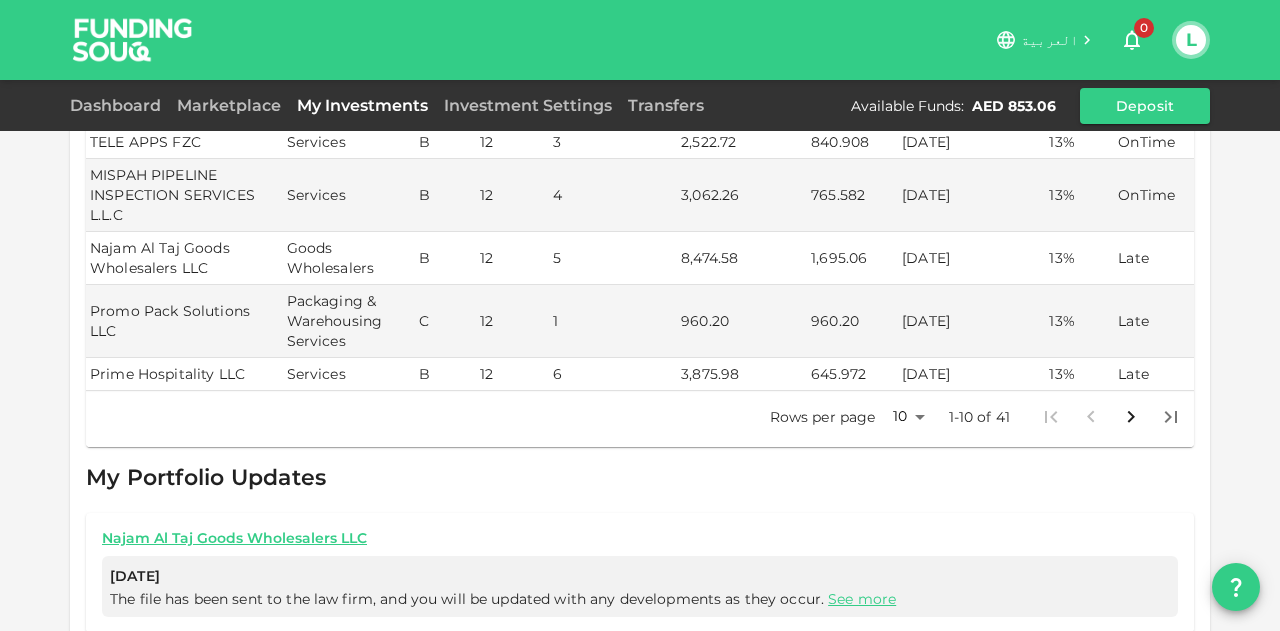 click on "Rows per page 10 10 1-10 of 41" at bounding box center (970, 417) 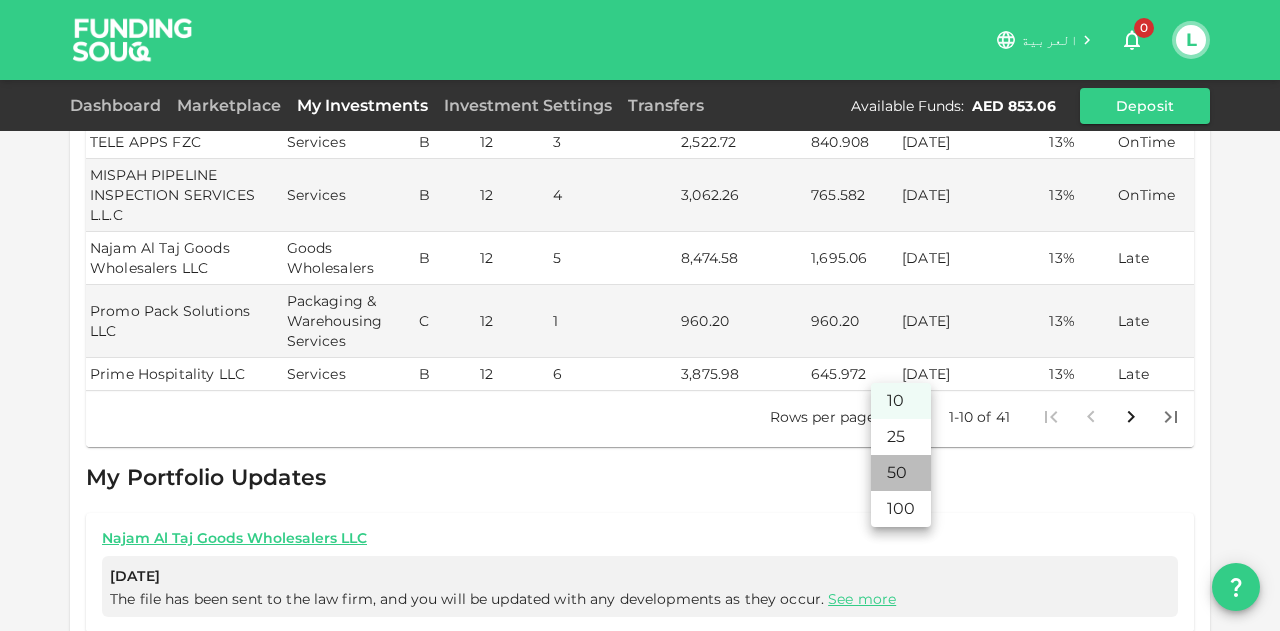 click on "50" at bounding box center (901, 473) 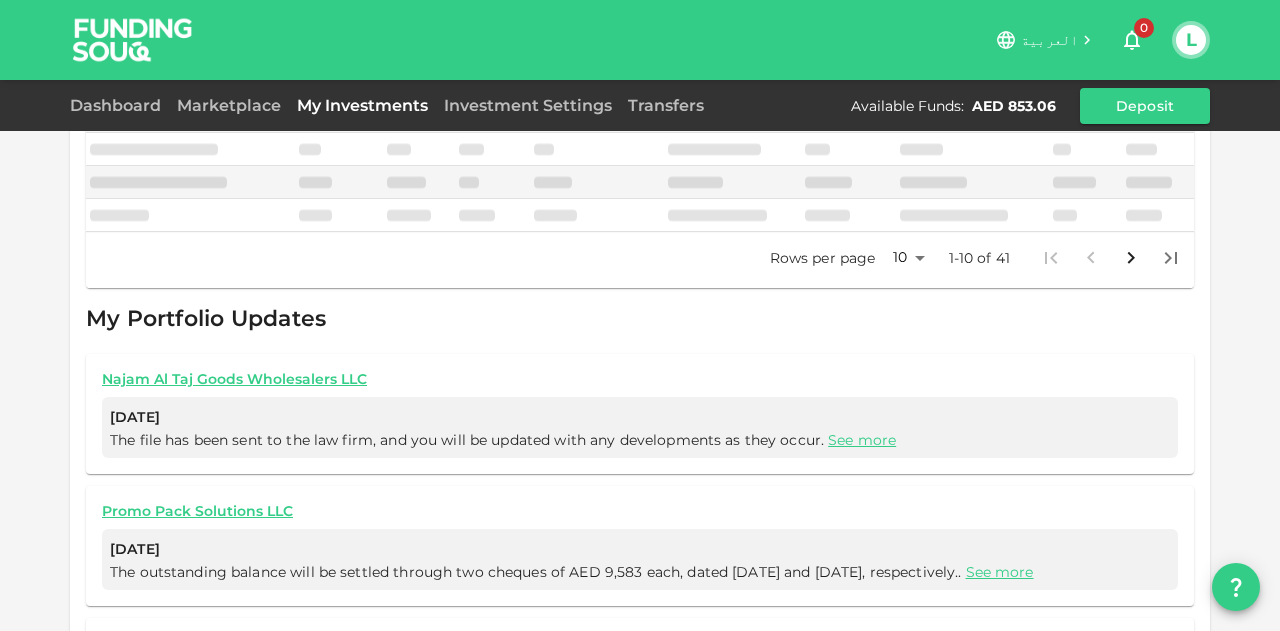 click on "10 25 50 100" at bounding box center (900, 423) 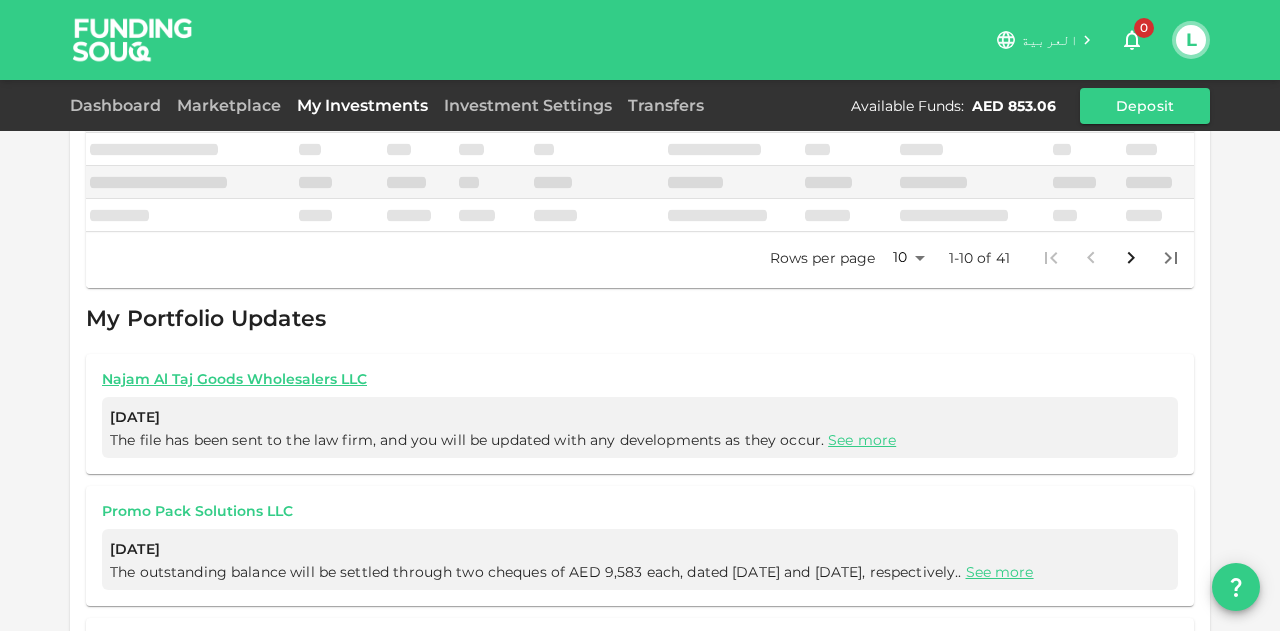 type on "50" 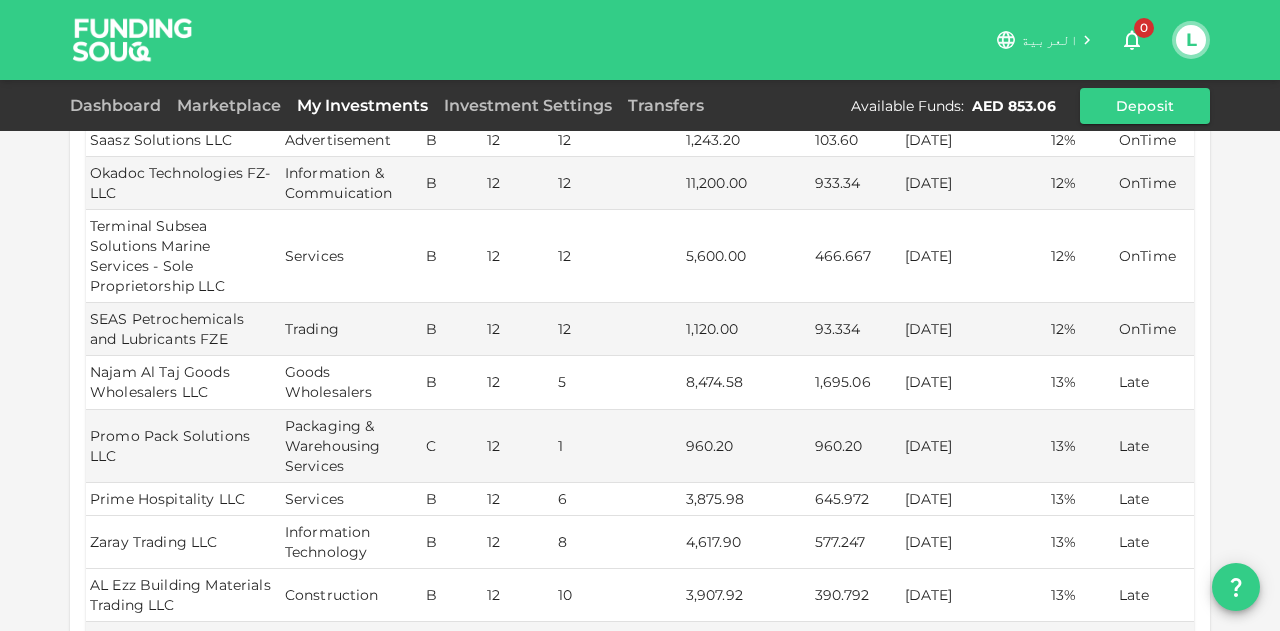 scroll, scrollTop: 2220, scrollLeft: 0, axis: vertical 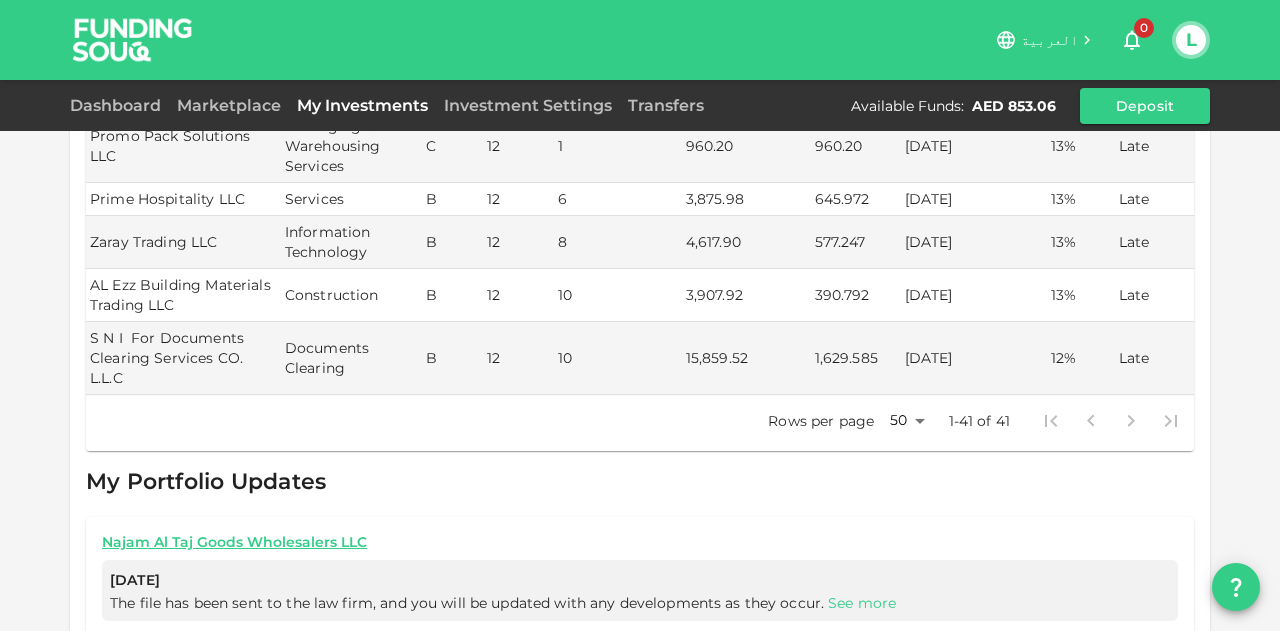 click on "See more" at bounding box center (862, 603) 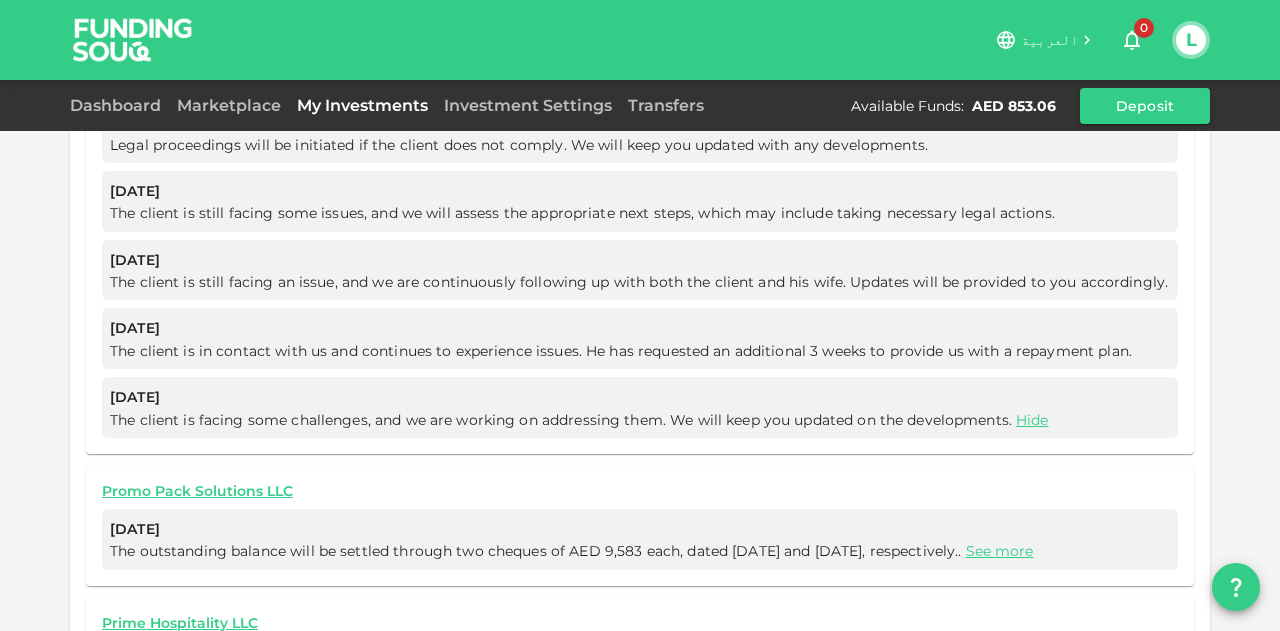 scroll, scrollTop: 3046, scrollLeft: 0, axis: vertical 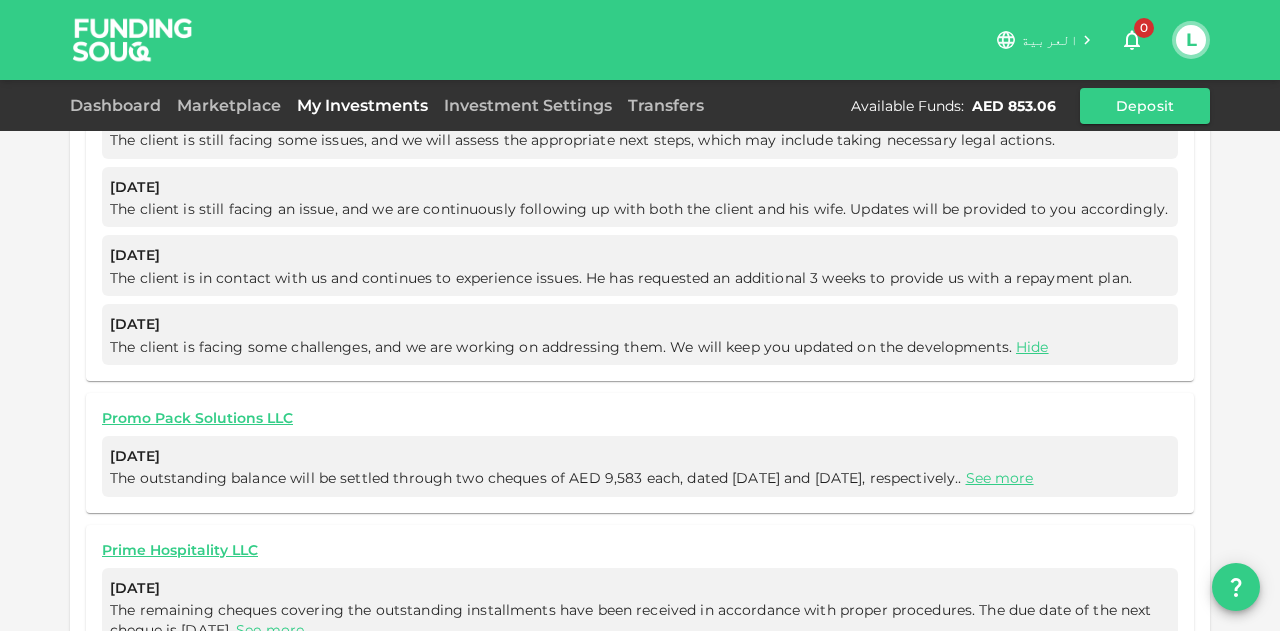 click on "2" at bounding box center (608, 691) 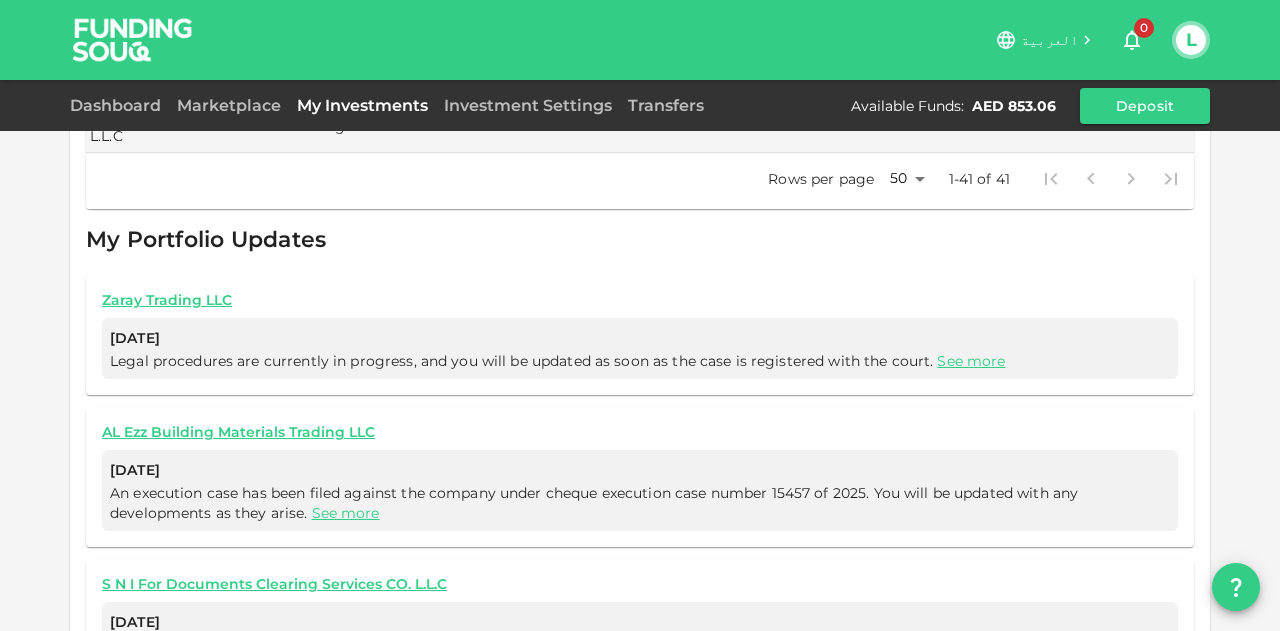 scroll, scrollTop: 2418, scrollLeft: 0, axis: vertical 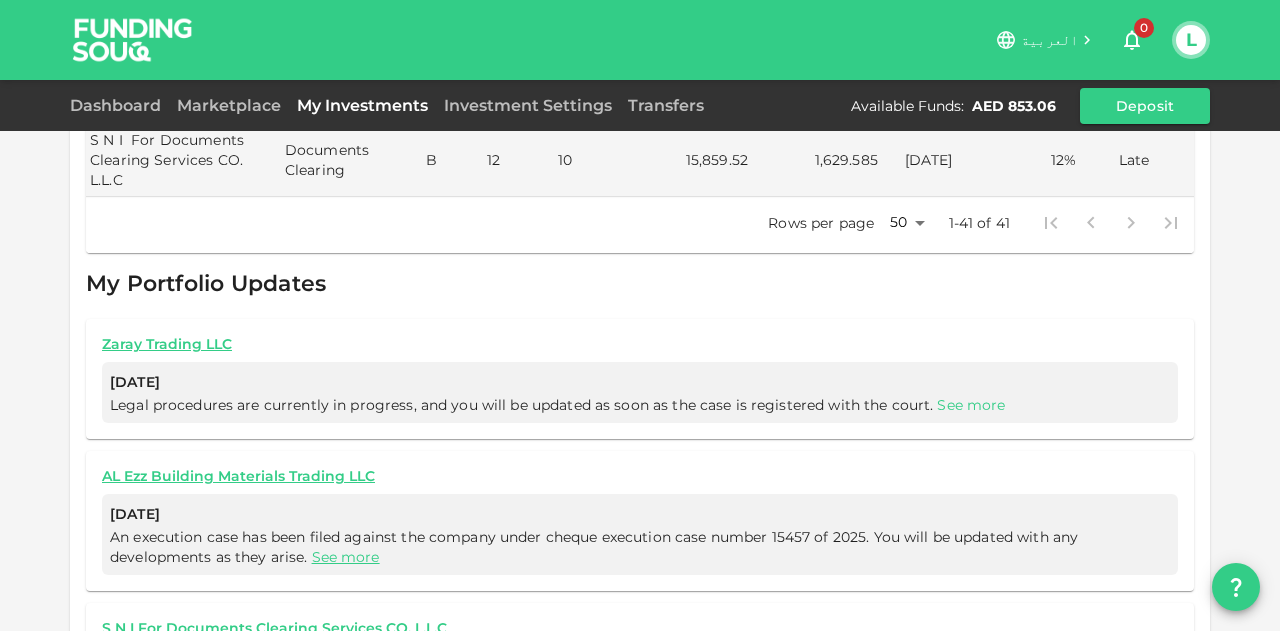 click on "See more" at bounding box center (971, 405) 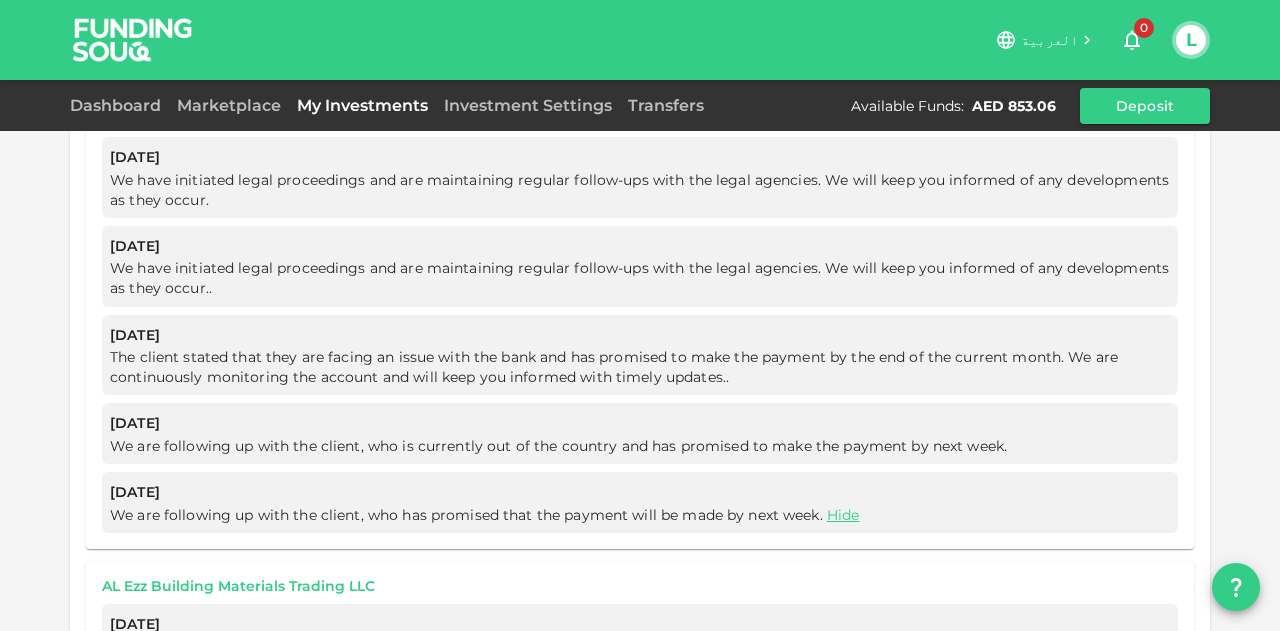 scroll, scrollTop: 3118, scrollLeft: 0, axis: vertical 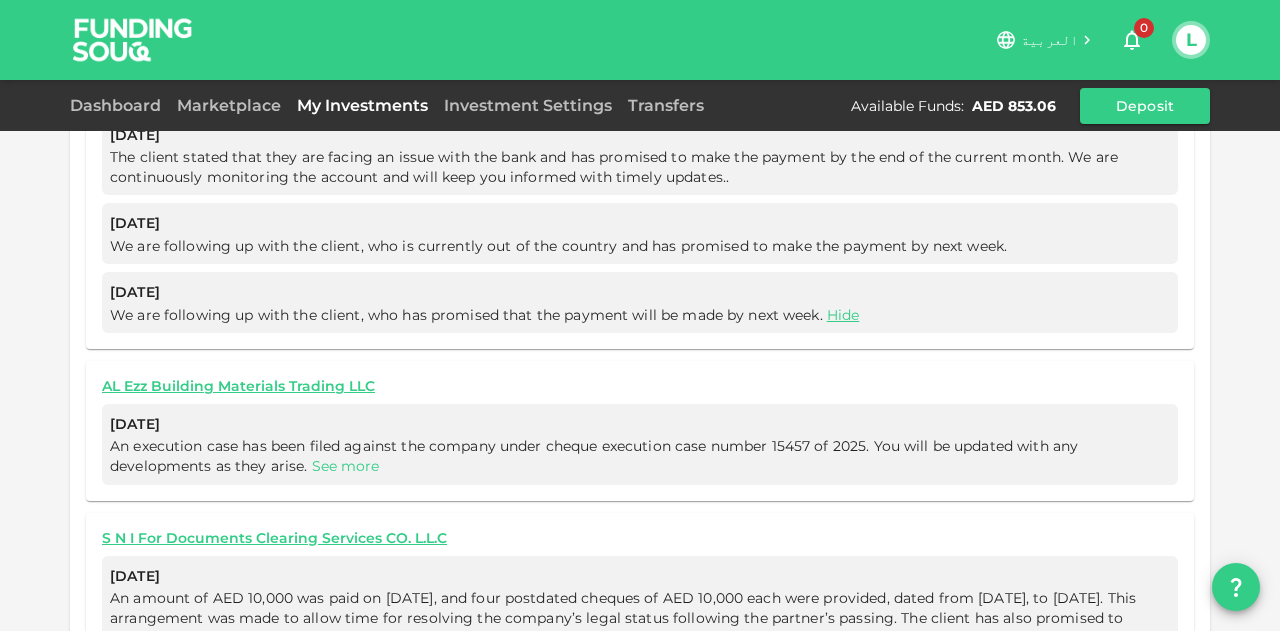 click on "See more" at bounding box center [346, 466] 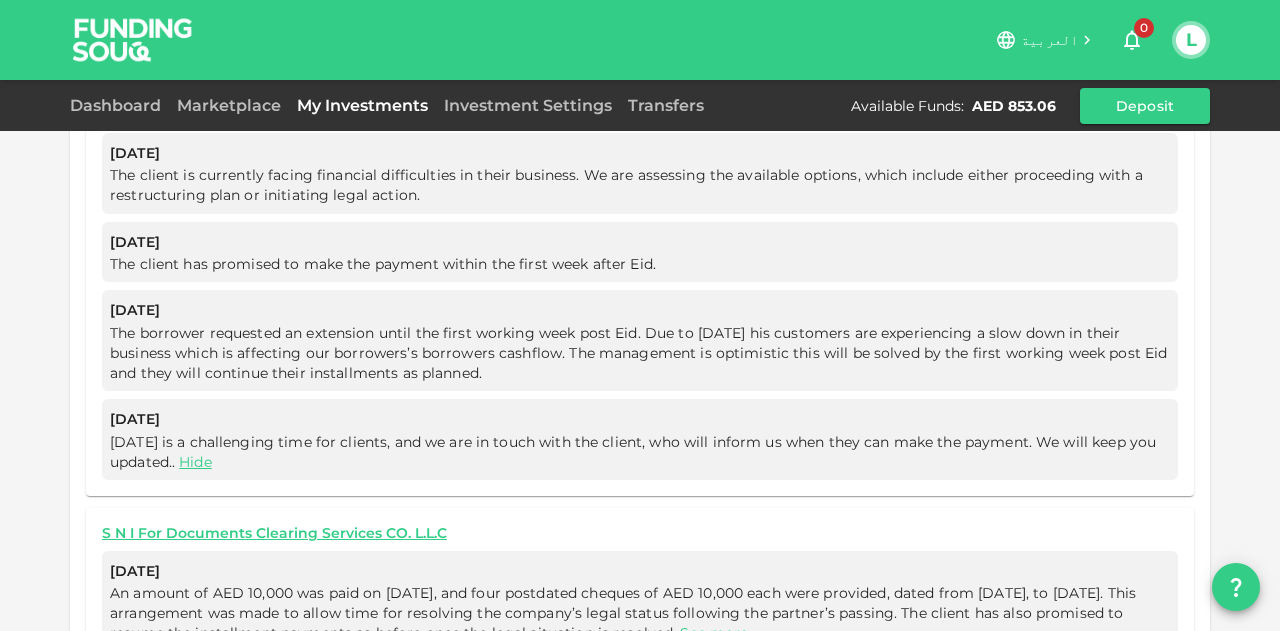 scroll, scrollTop: 4157, scrollLeft: 0, axis: vertical 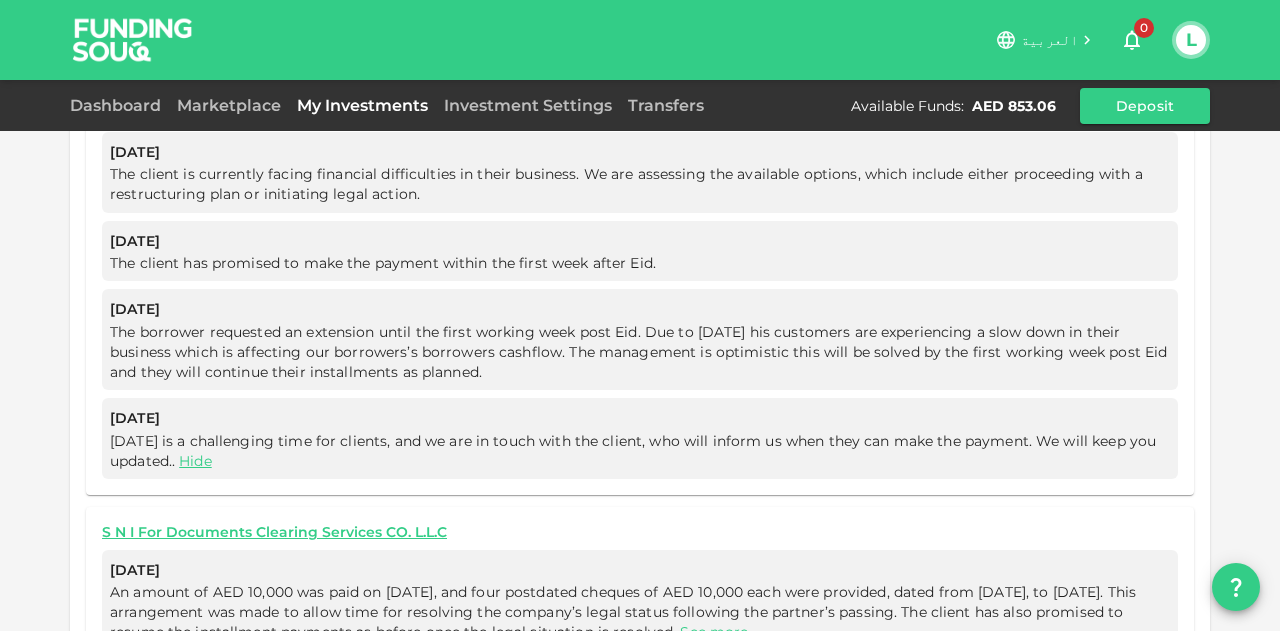 click on "See more" at bounding box center [714, 632] 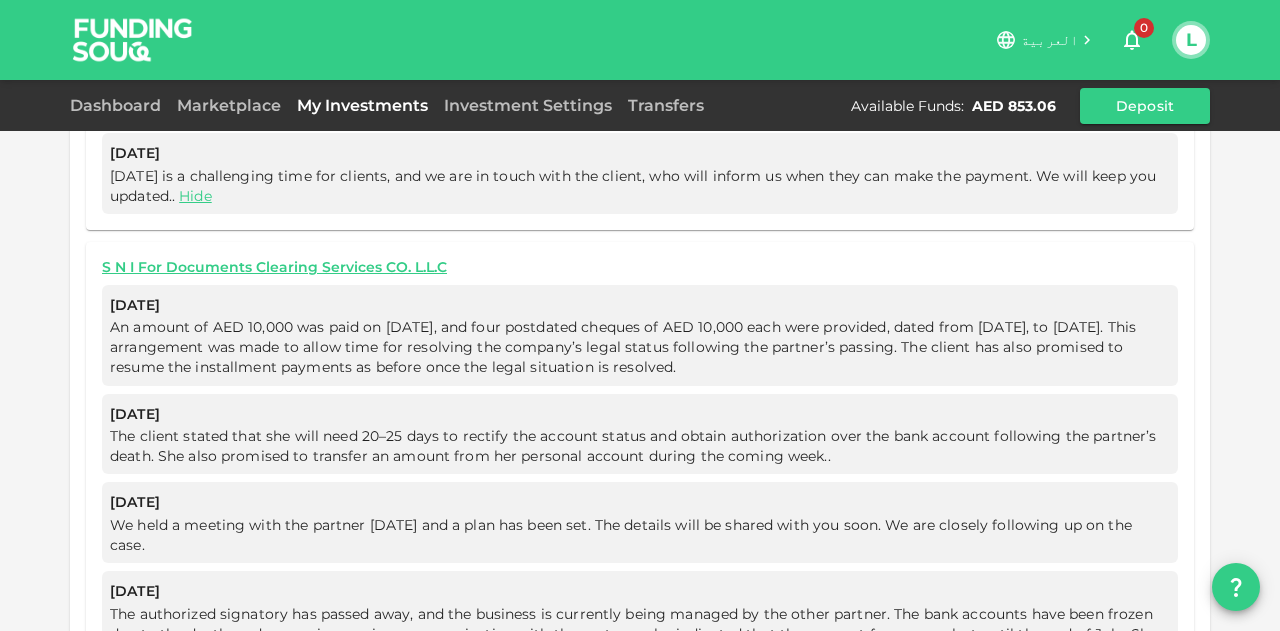 click on "3" at bounding box center [669, 714] 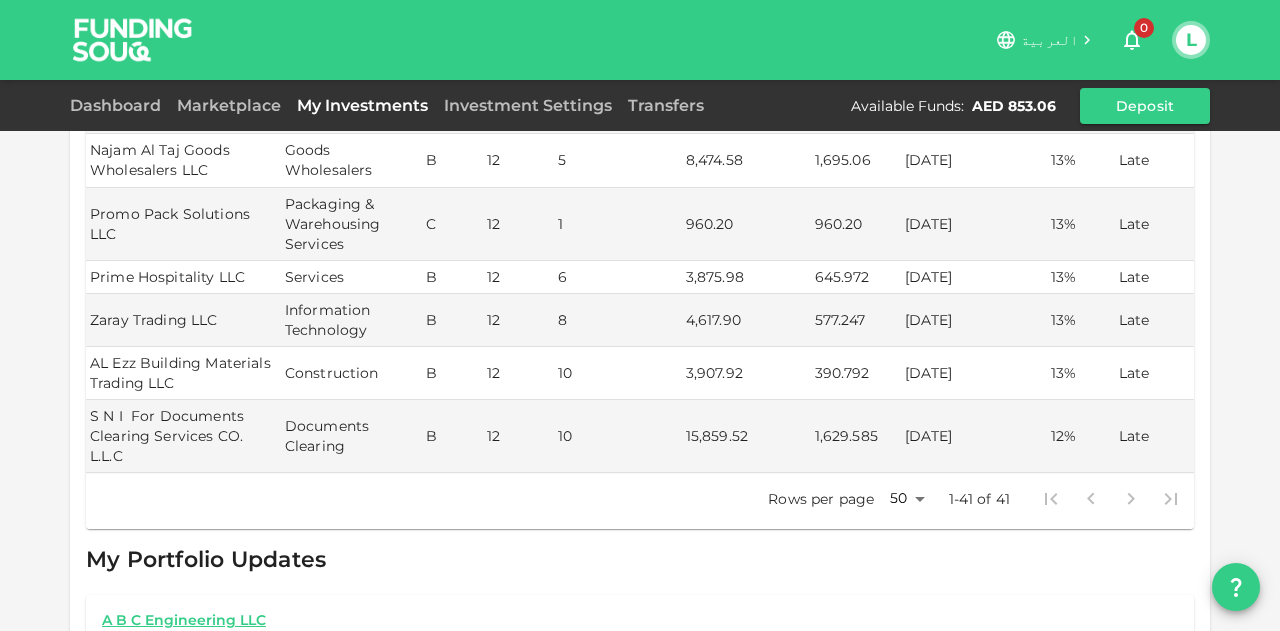scroll, scrollTop: 2346, scrollLeft: 0, axis: vertical 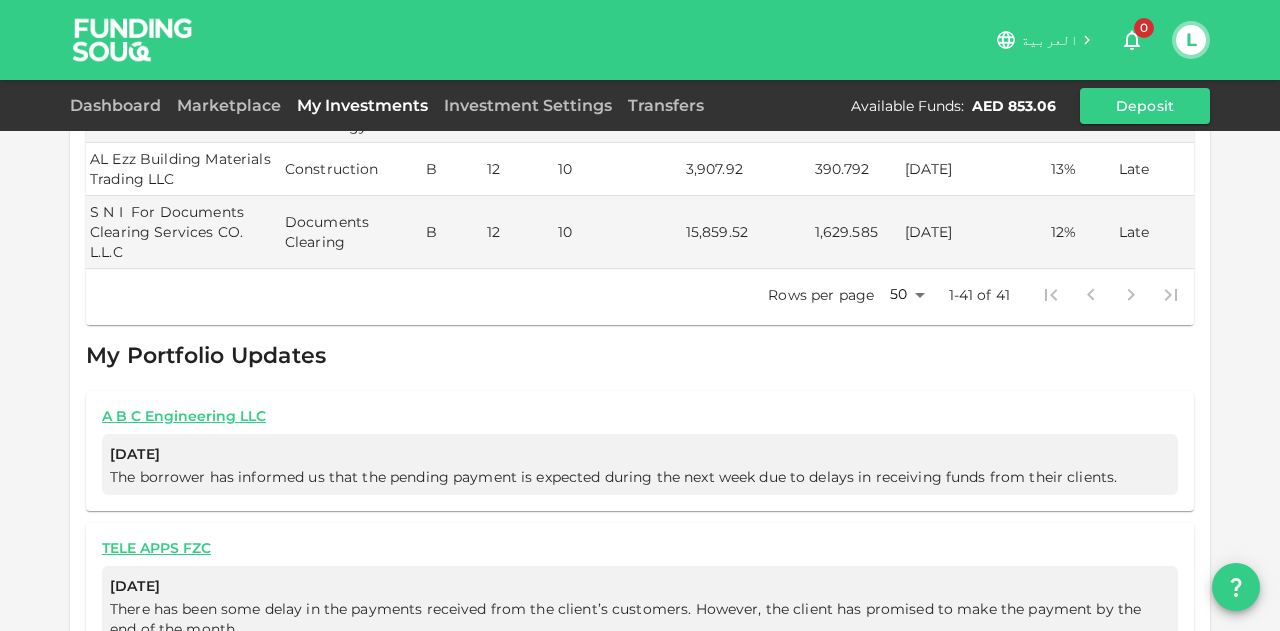 click on "A B C Engineering LLC   Jun 26, 2025   The borrower has informed us that the pending payment is expected during the next week due to delays in receiving funds from their clients." at bounding box center [640, 451] 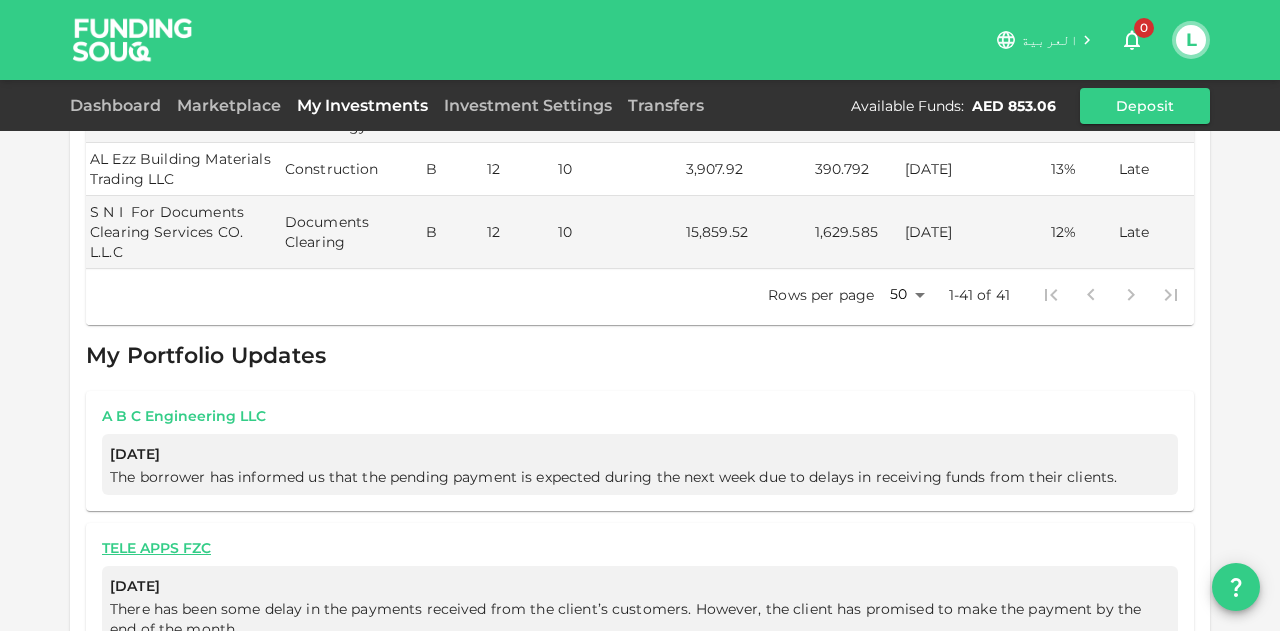 click on "A B C Engineering LLC" at bounding box center [640, 416] 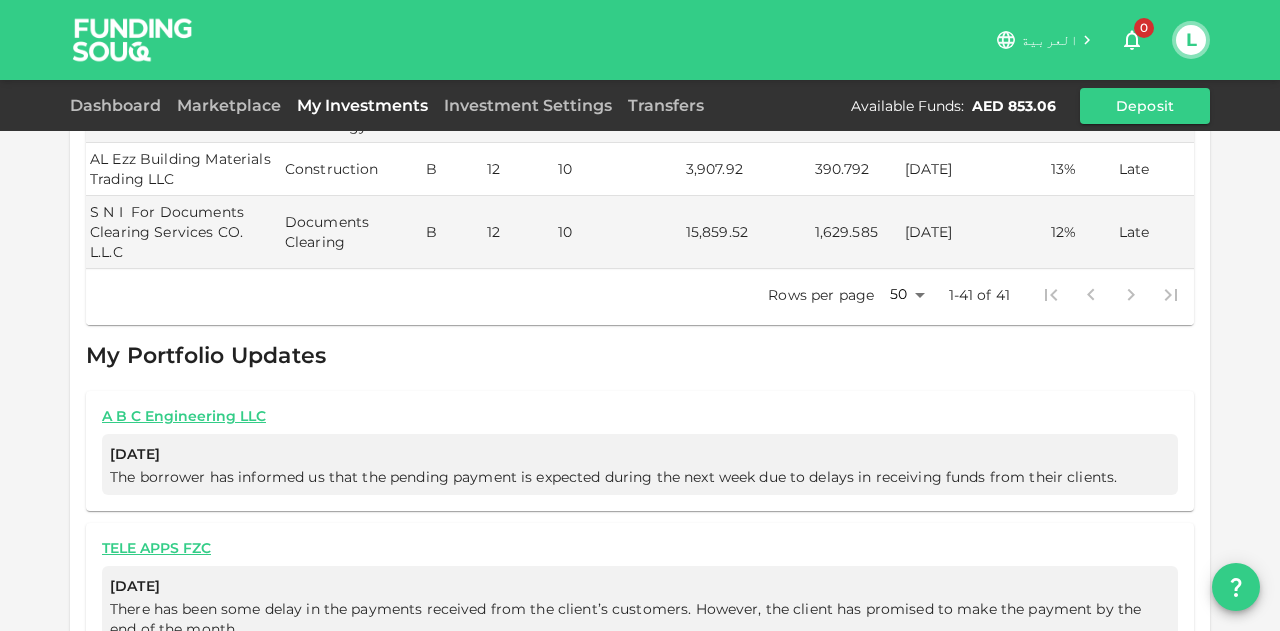 click on "1" at bounding box center [609, 689] 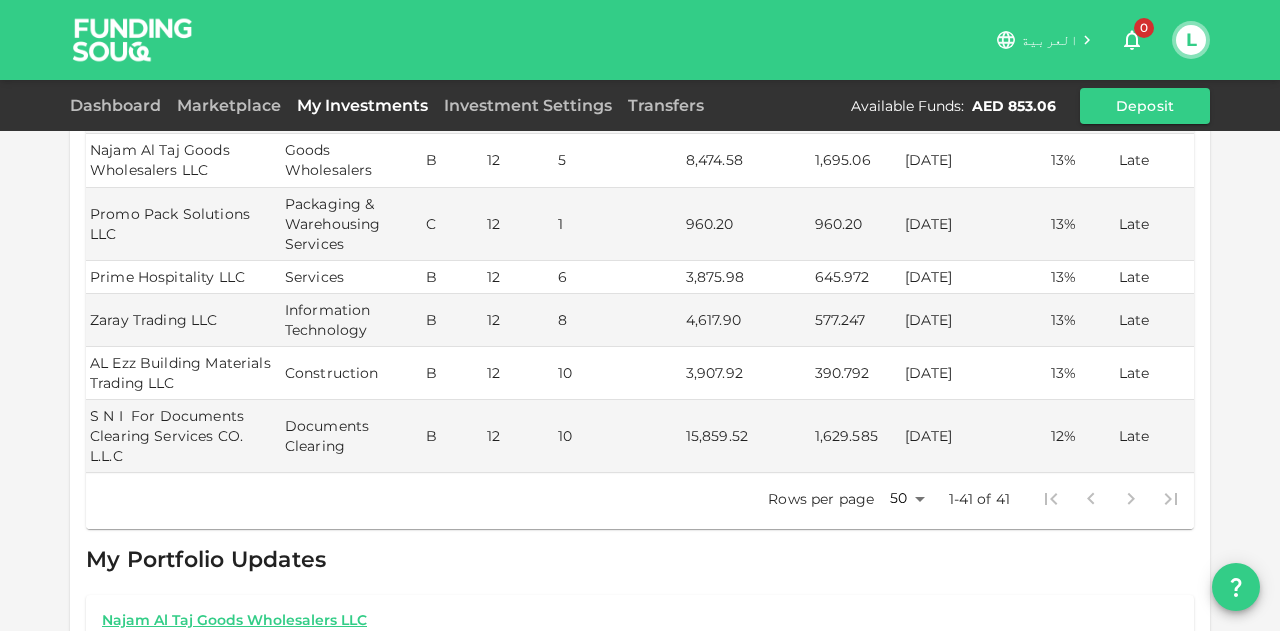 scroll, scrollTop: 2346, scrollLeft: 0, axis: vertical 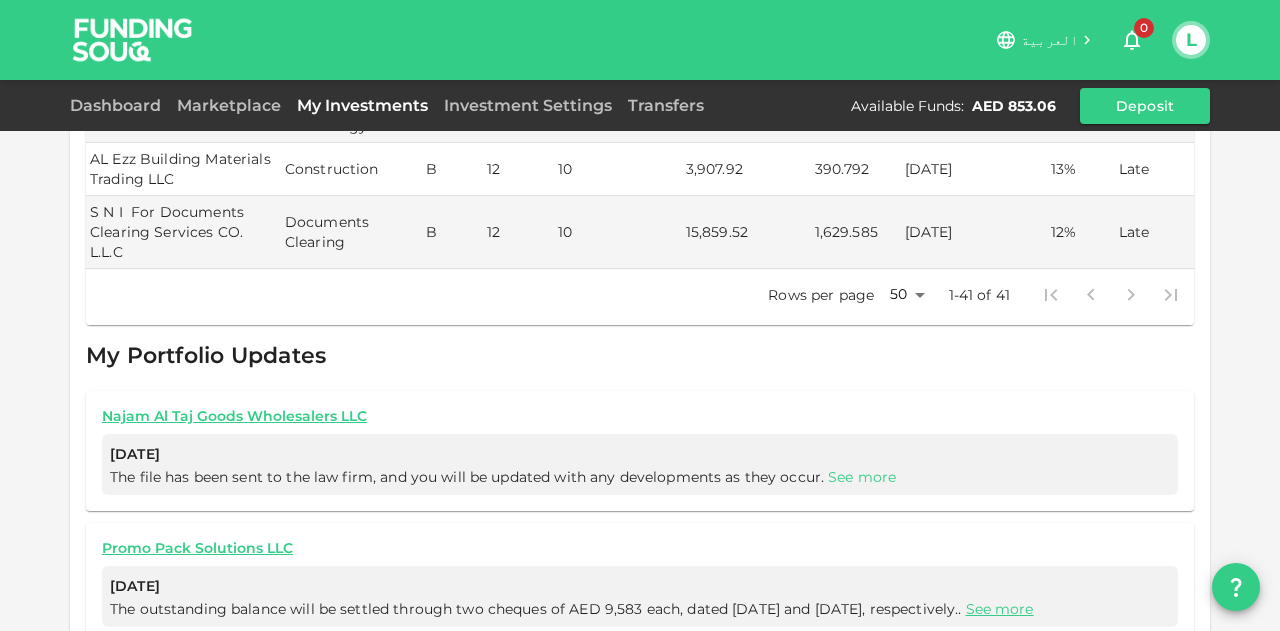 click on "See more" at bounding box center (862, 477) 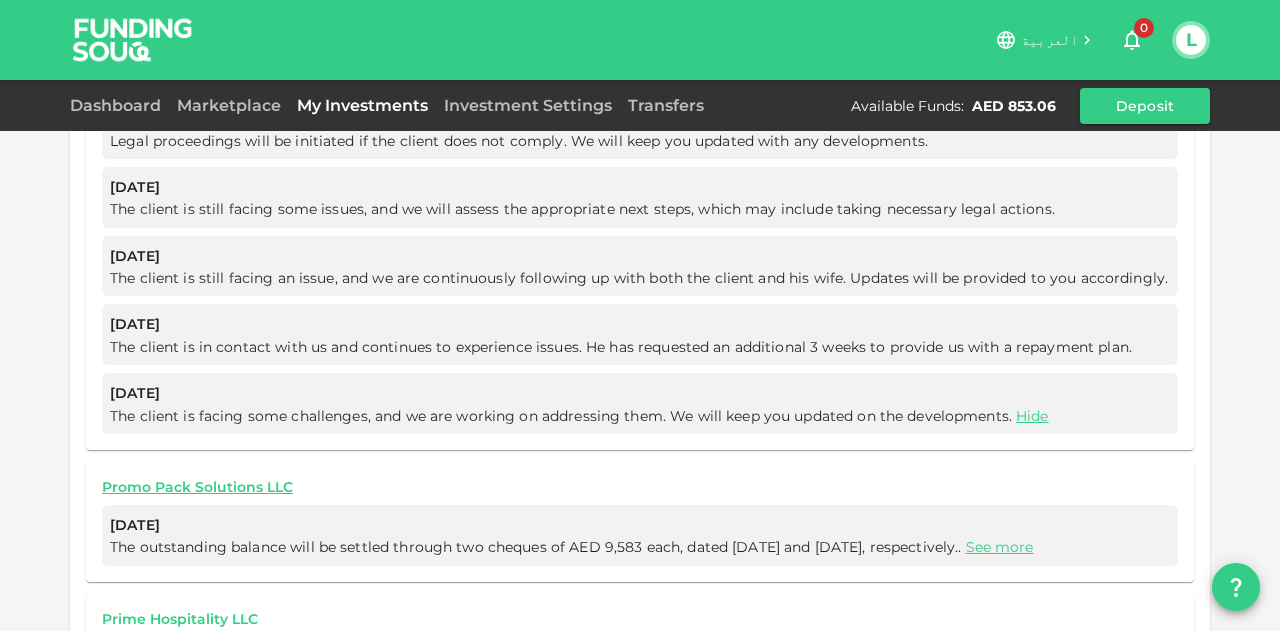 scroll, scrollTop: 3046, scrollLeft: 0, axis: vertical 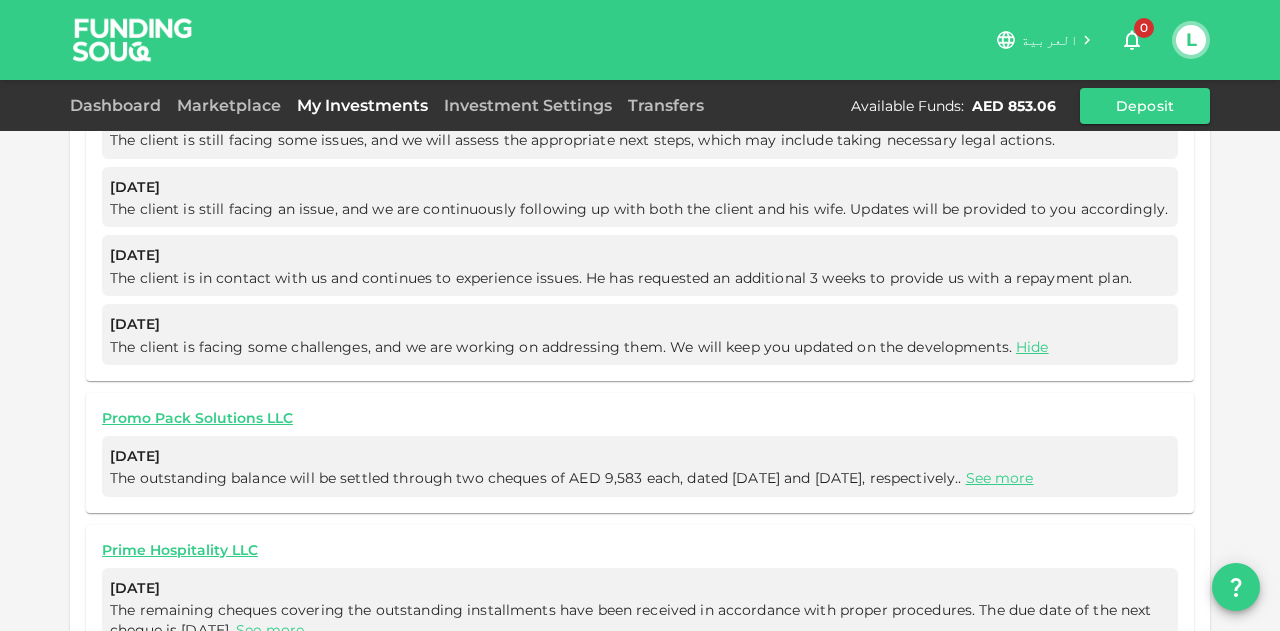 click on "2" at bounding box center (608, 691) 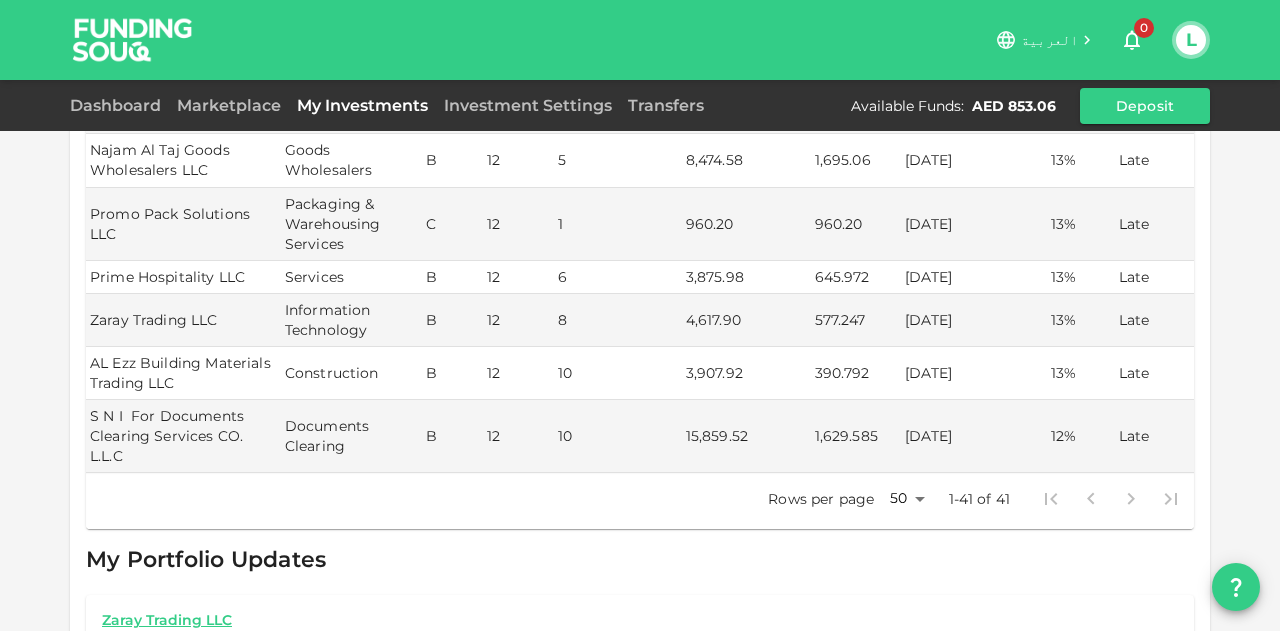 scroll, scrollTop: 2518, scrollLeft: 0, axis: vertical 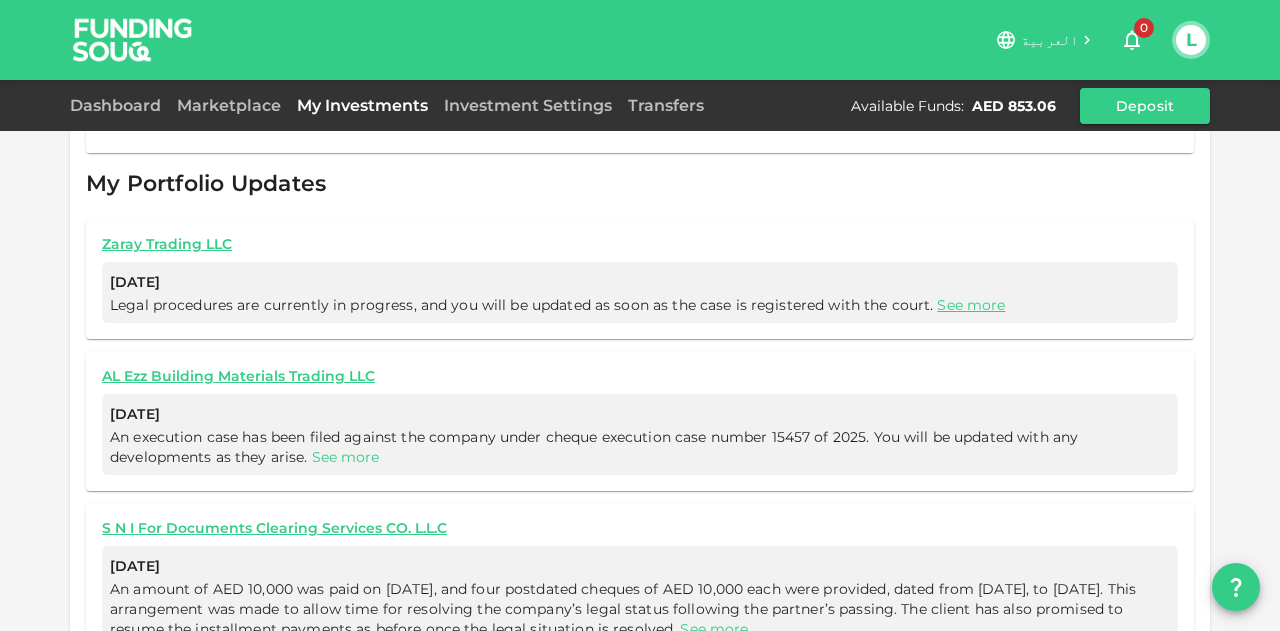 click on "See more" at bounding box center (346, 457) 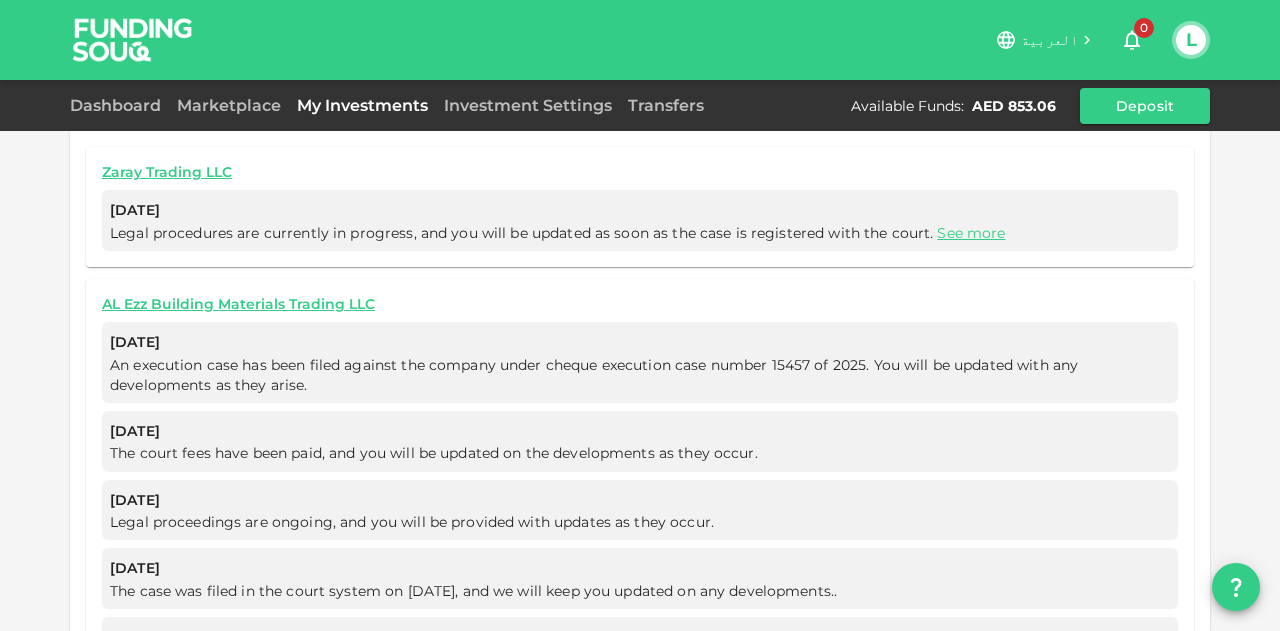 scroll, scrollTop: 2646, scrollLeft: 0, axis: vertical 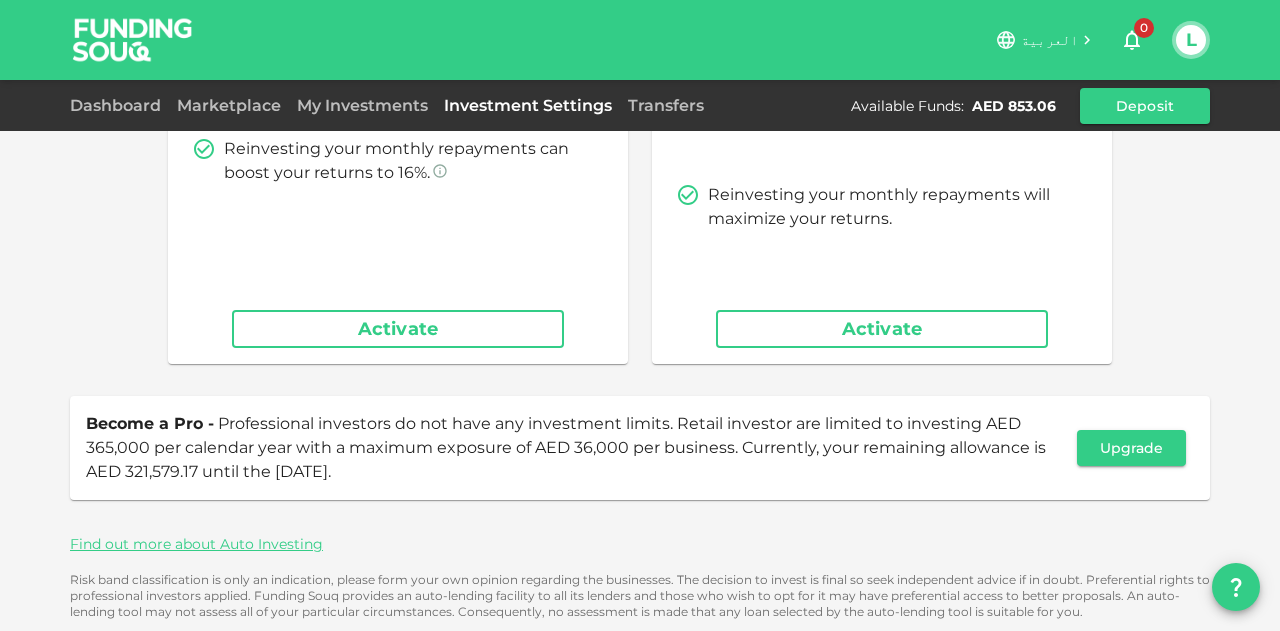 click on "Investment Settings" at bounding box center (528, 105) 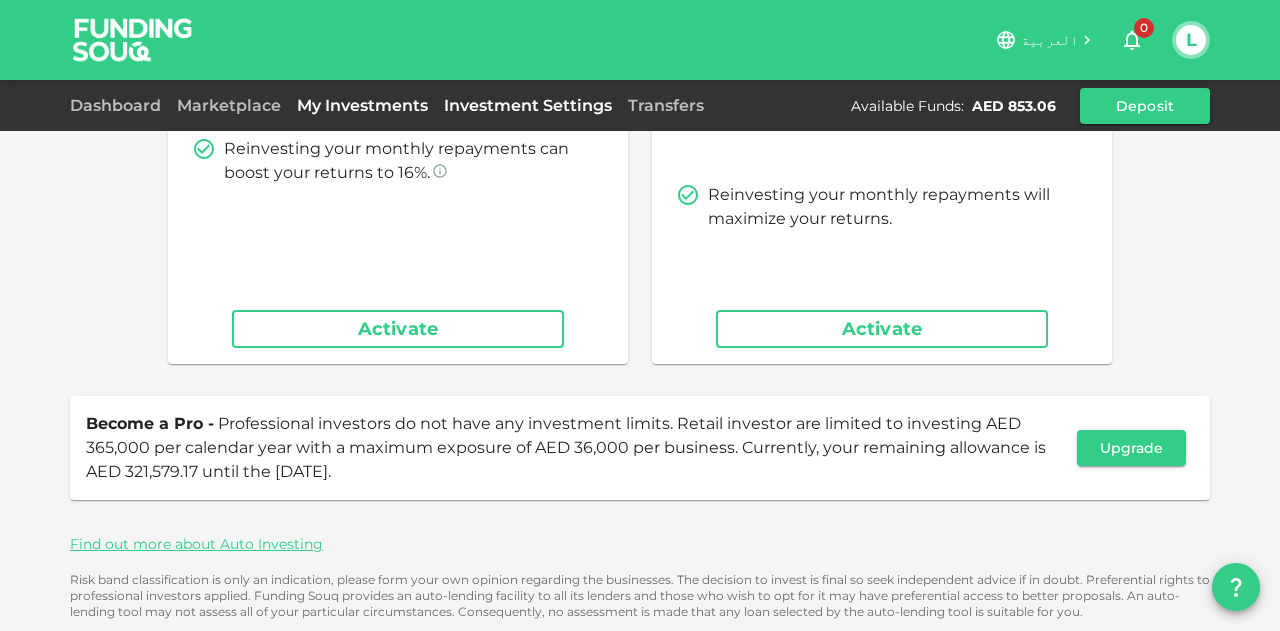 click on "My Investments" at bounding box center (362, 105) 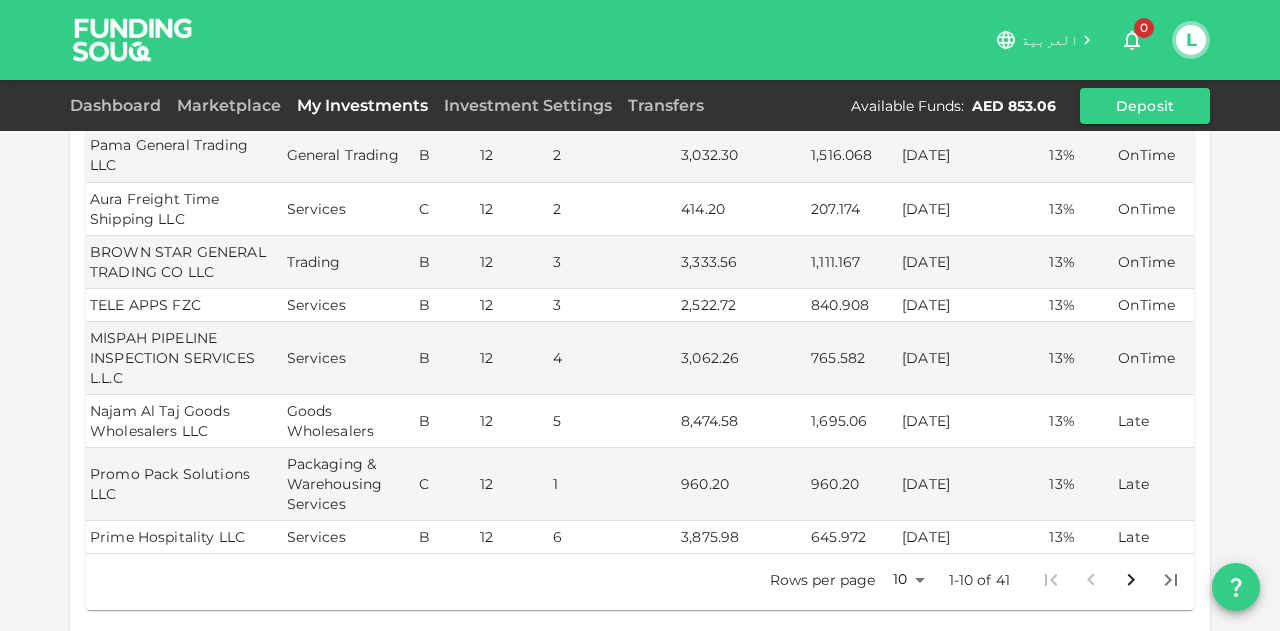 scroll, scrollTop: 905, scrollLeft: 0, axis: vertical 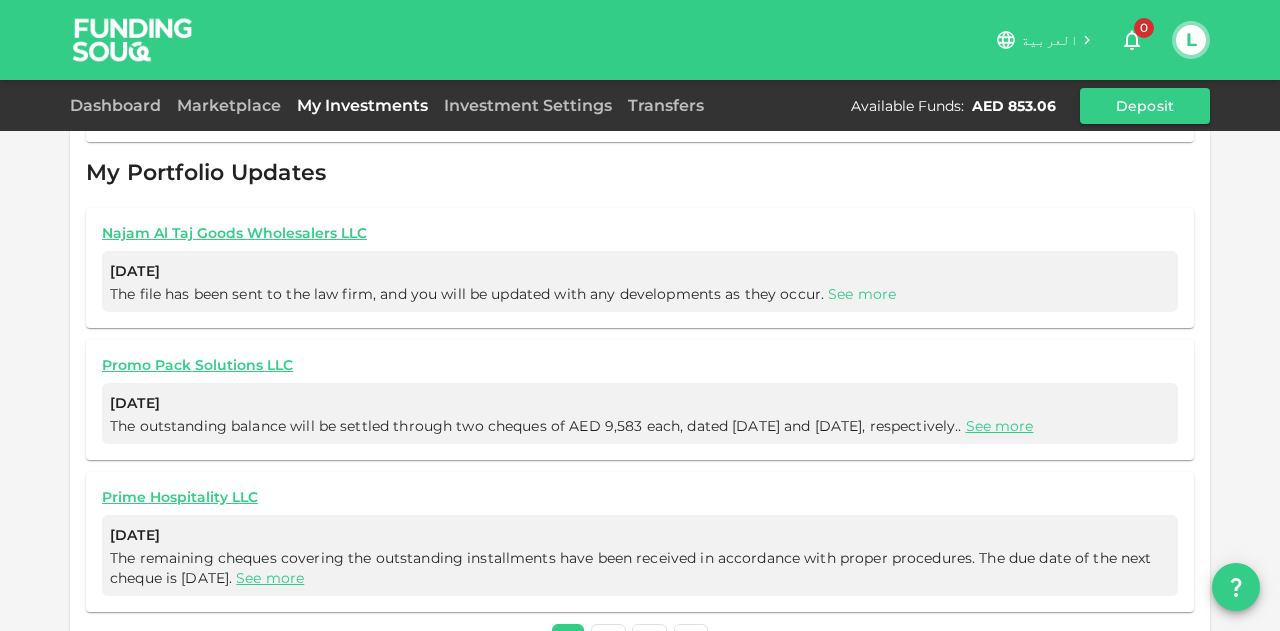 click on "See more" at bounding box center [862, 294] 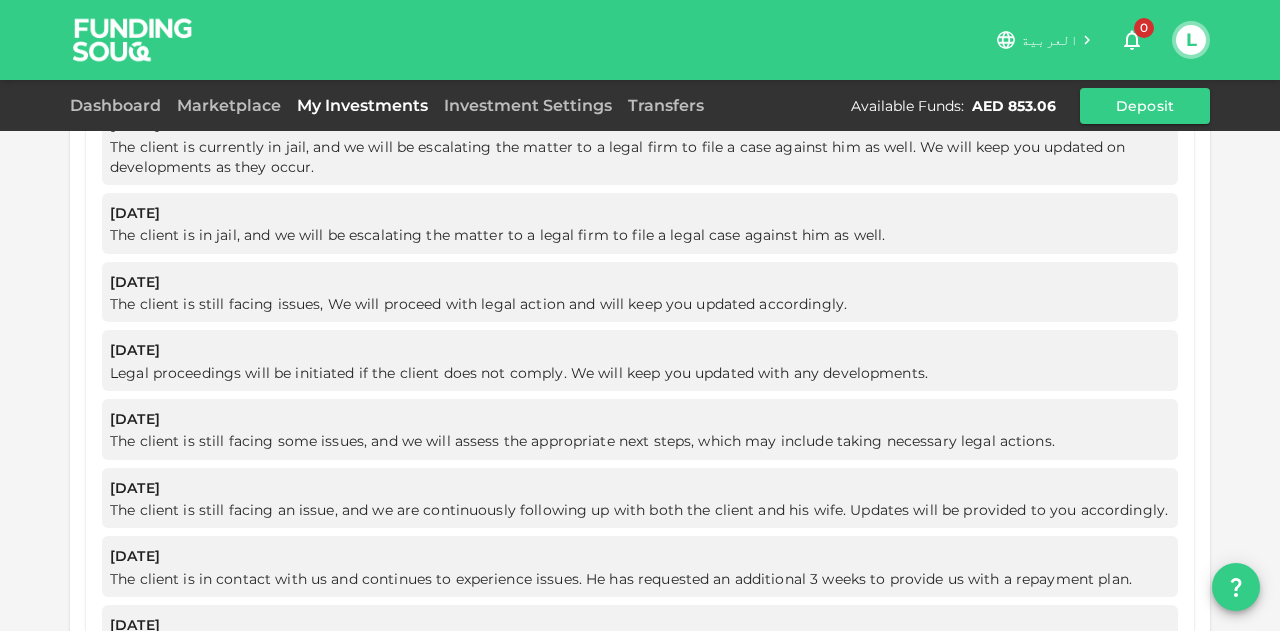 scroll, scrollTop: 1205, scrollLeft: 0, axis: vertical 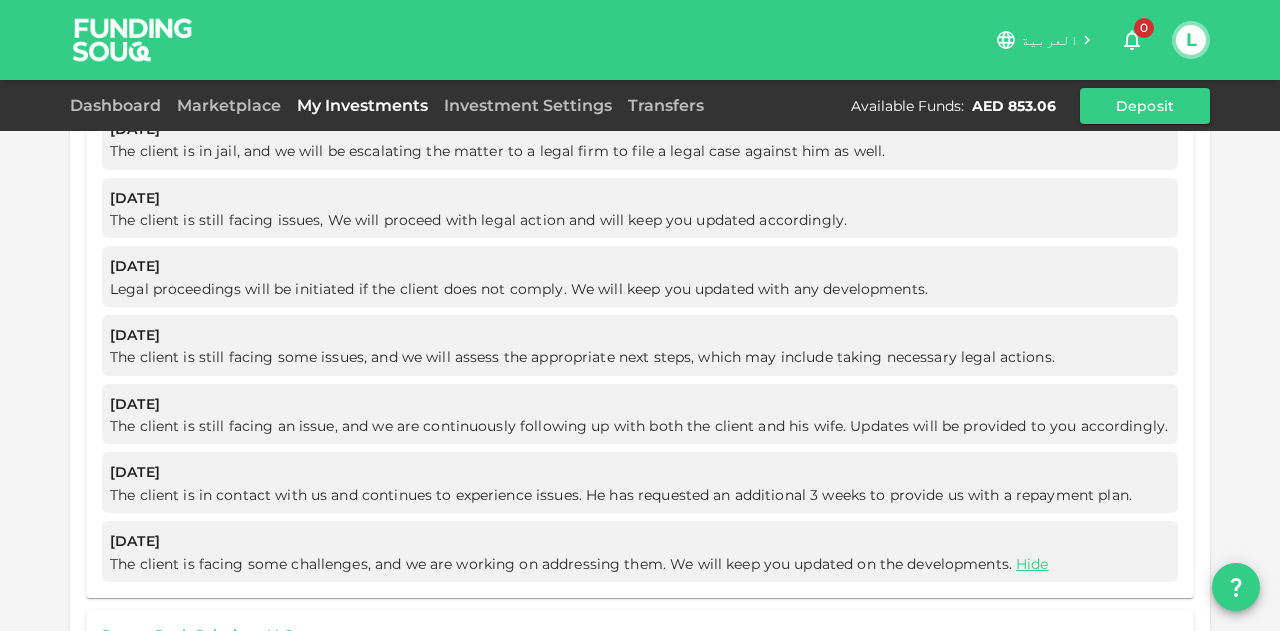 click on "Legal proceedings will be initiated if the client does not comply. We will keep you updated with any developments." at bounding box center [523, 289] 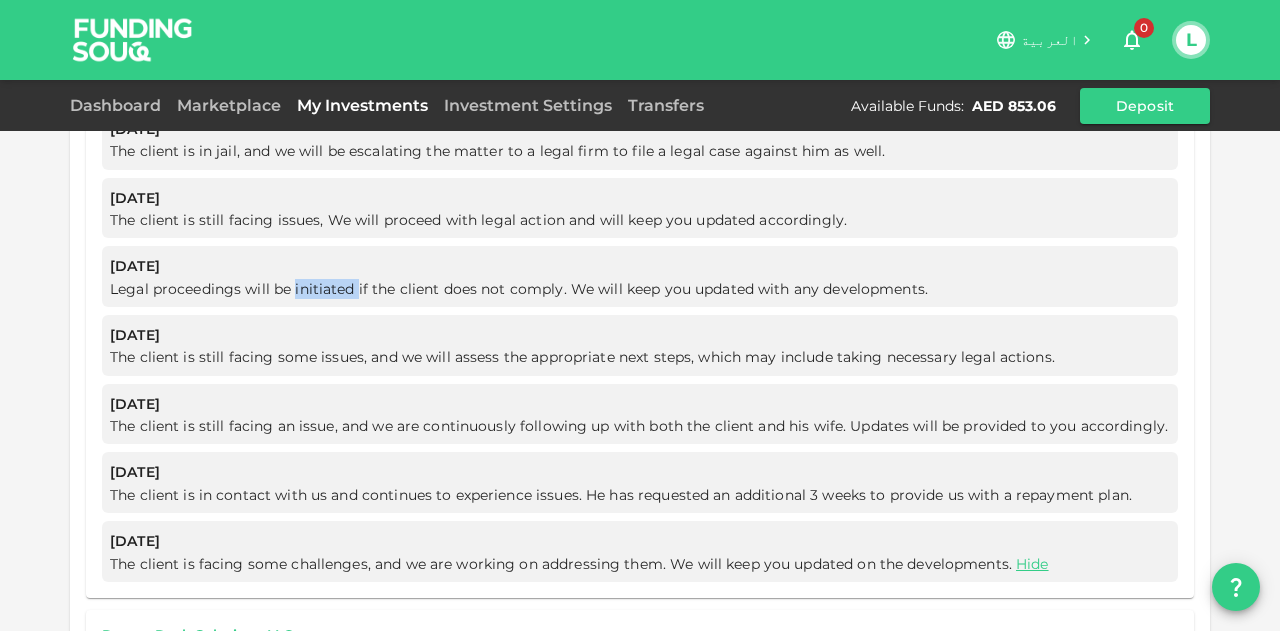 click on "Legal proceedings will be initiated if the client does not comply. We will keep you updated with any developments." at bounding box center [523, 289] 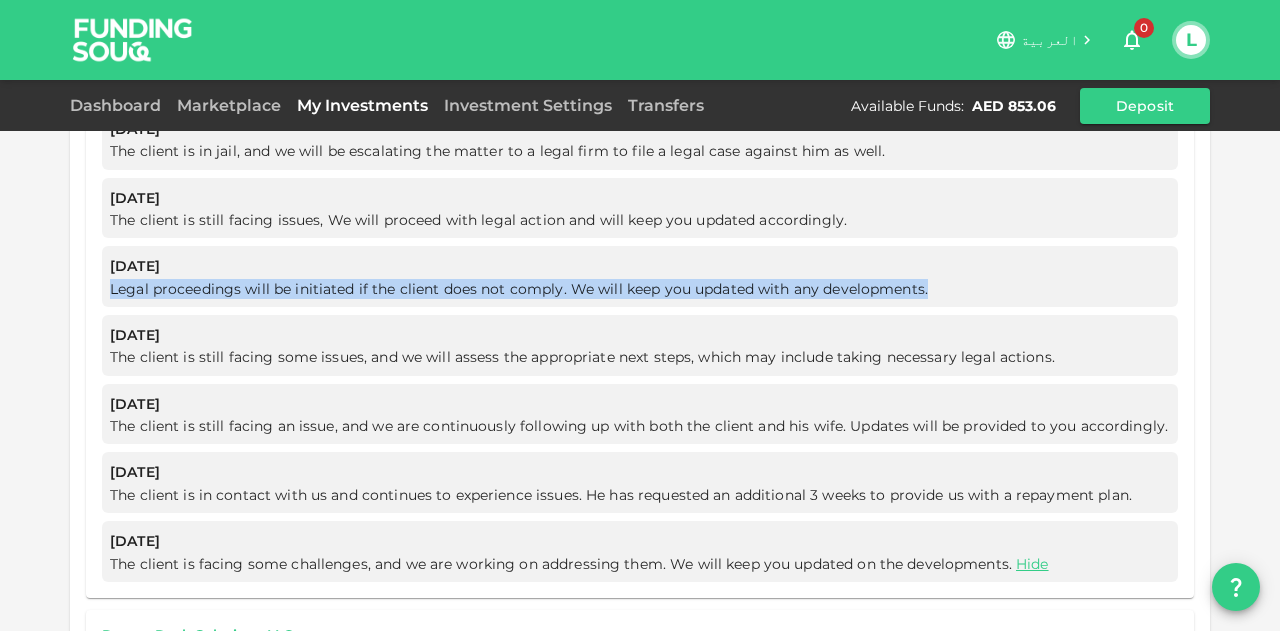 click on "Legal proceedings will be initiated if the client does not comply. We will keep you updated with any developments." at bounding box center [523, 289] 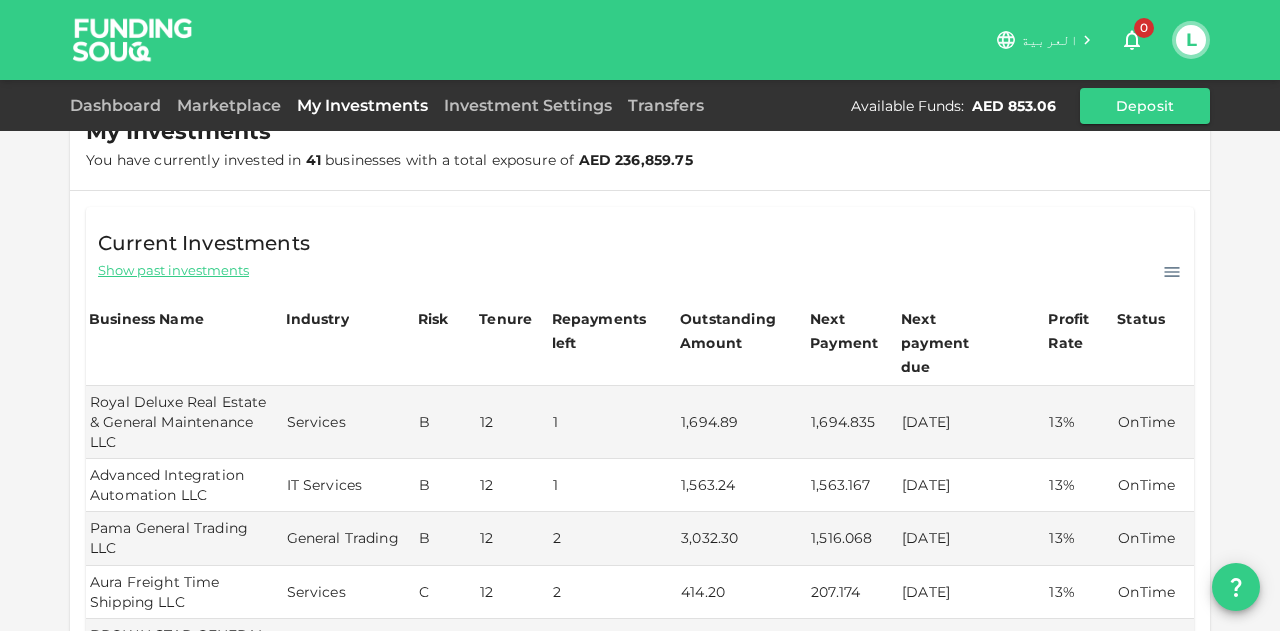 scroll, scrollTop: 0, scrollLeft: 0, axis: both 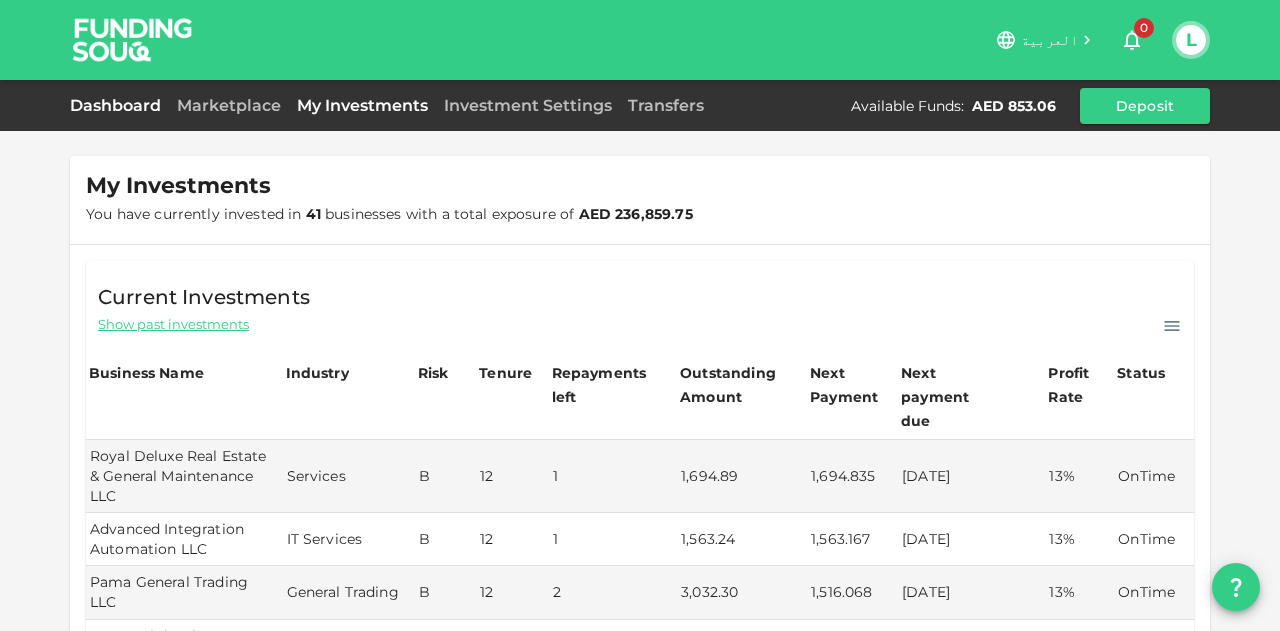 click on "Dashboard" at bounding box center [119, 105] 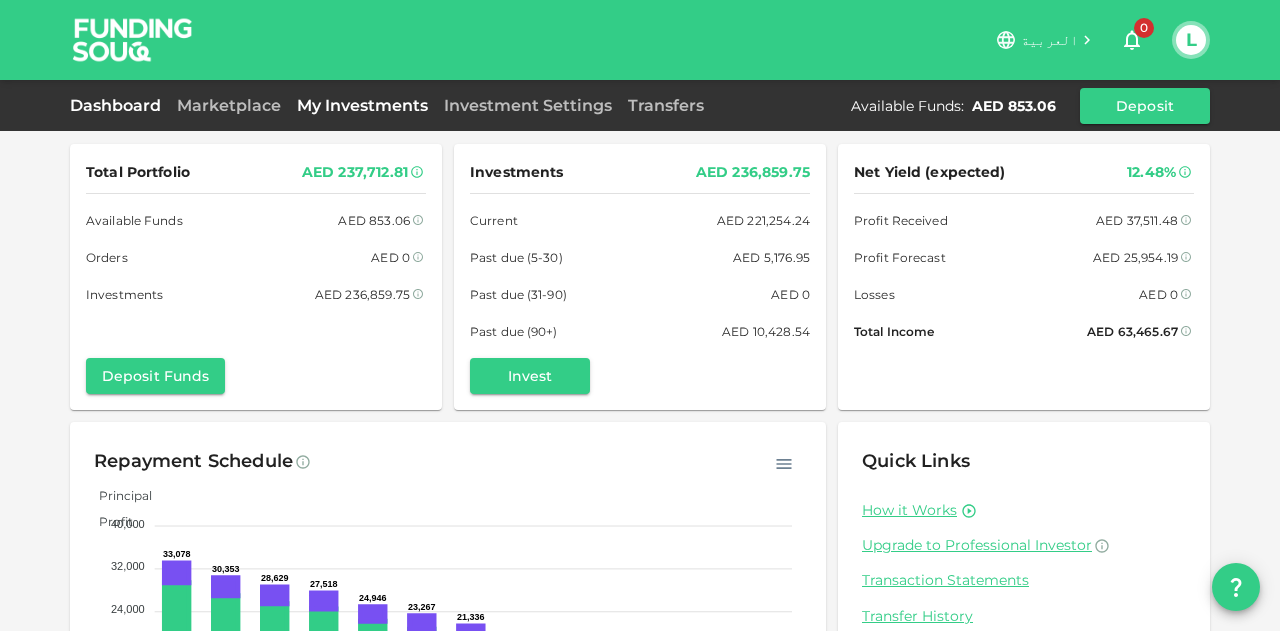 click on "My Investments" at bounding box center (362, 105) 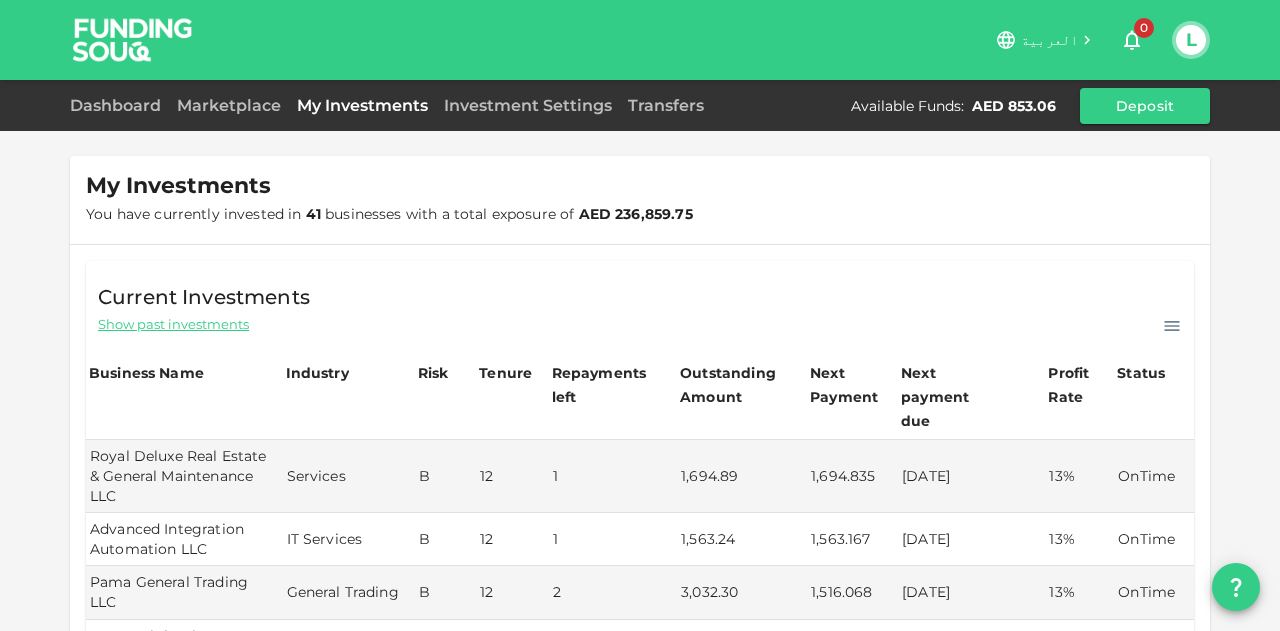 click on "Show past investments" at bounding box center (173, 324) 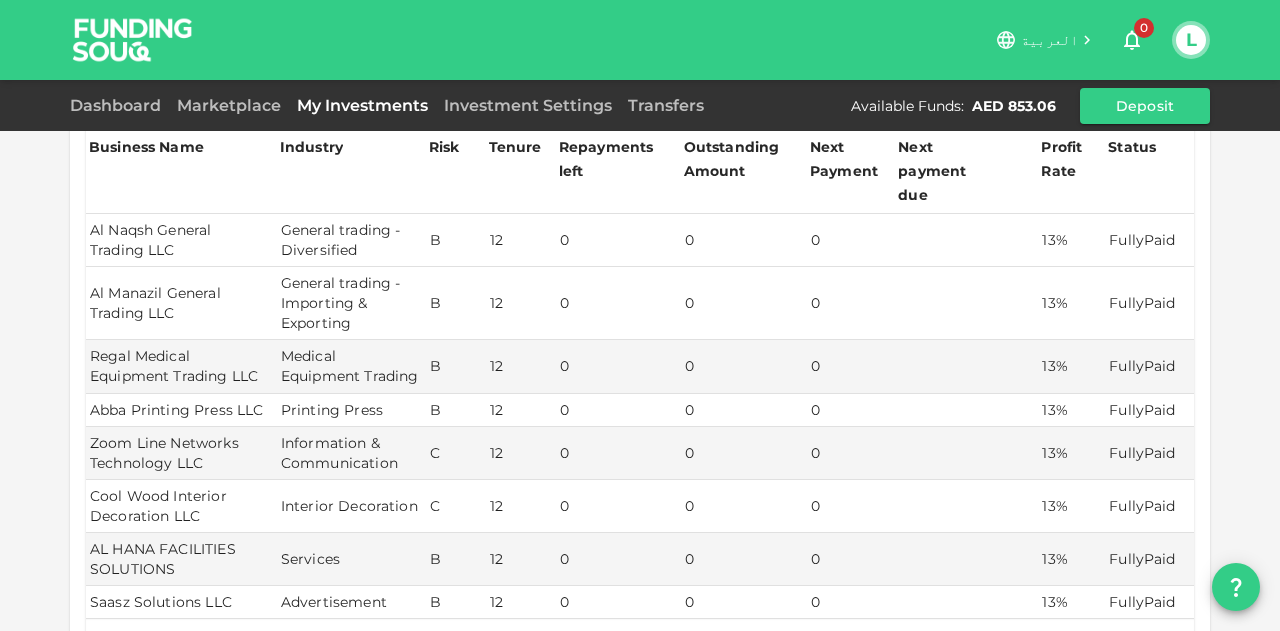 scroll, scrollTop: 200, scrollLeft: 0, axis: vertical 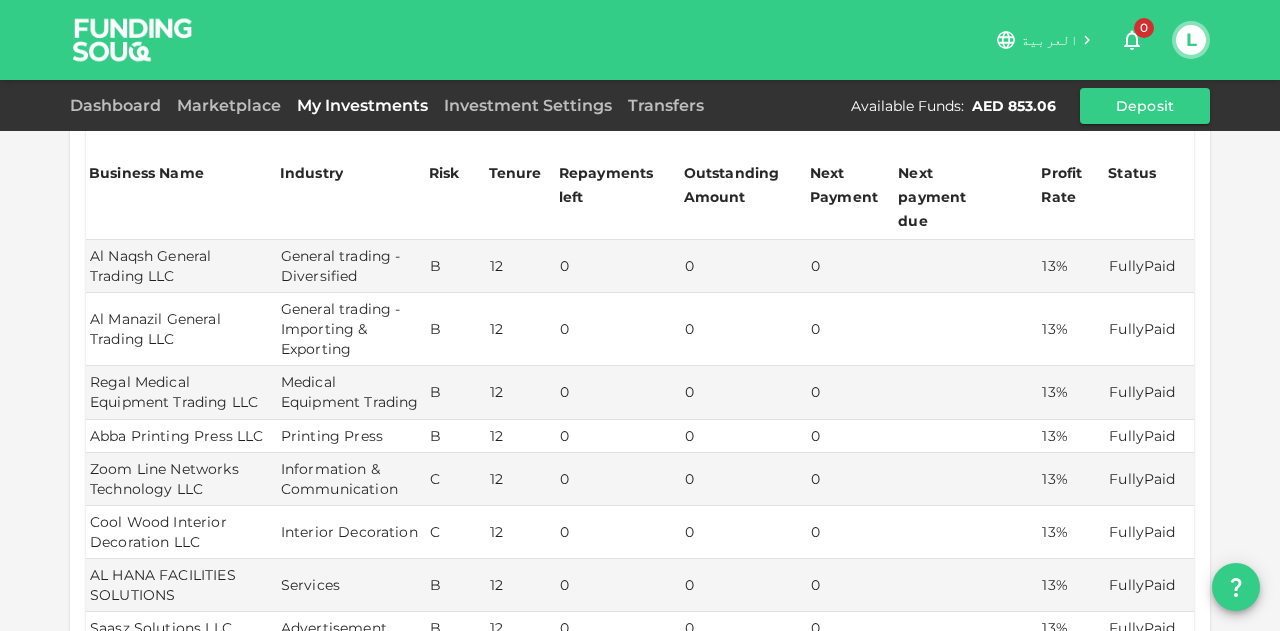 click on "Dashboard Marketplace My Investments Investment Settings Transfers Available Funds : AED   853.06 Deposit" at bounding box center [640, 106] 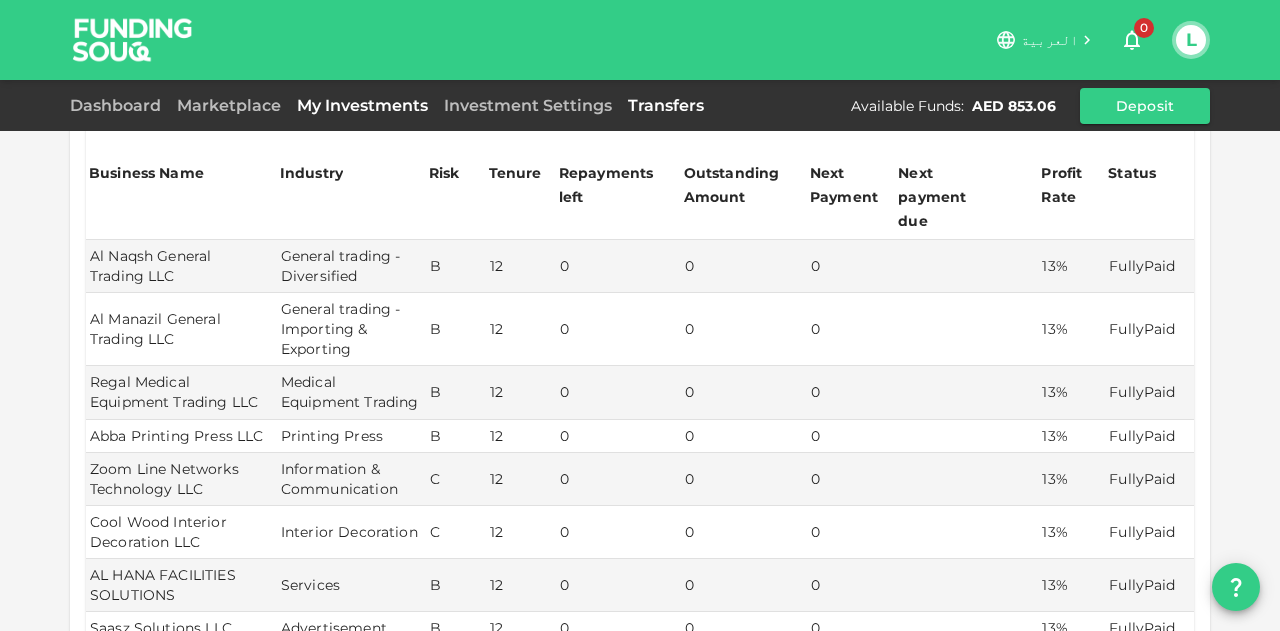 click on "Transfers" at bounding box center (666, 105) 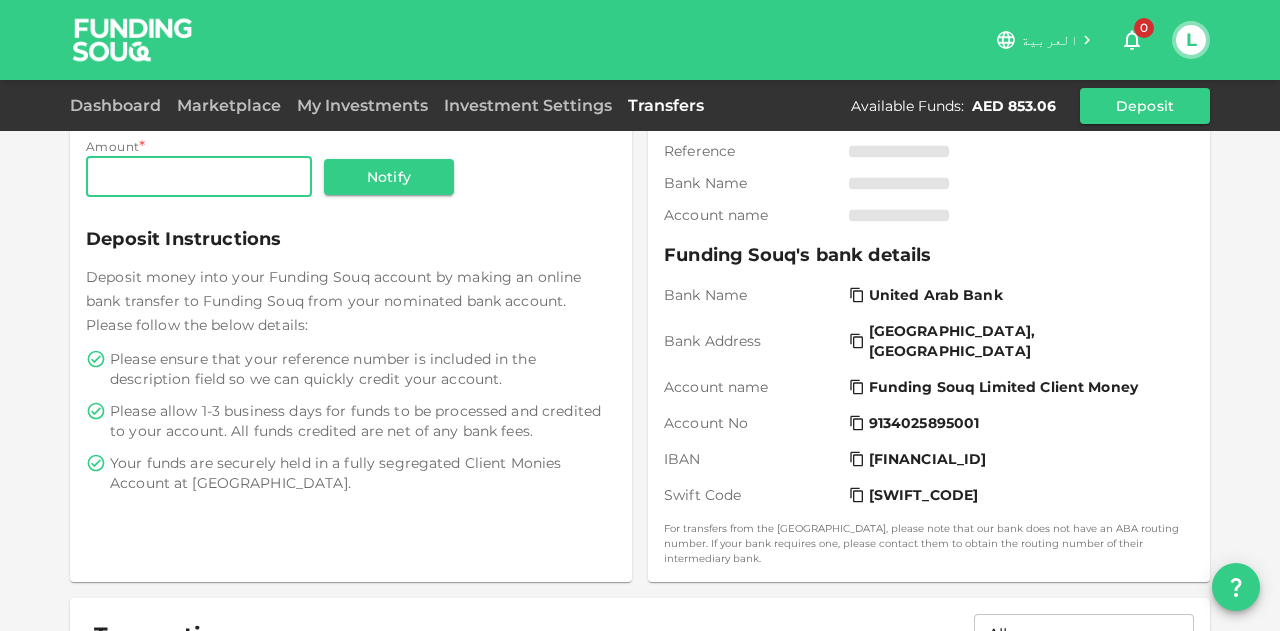 scroll, scrollTop: 0, scrollLeft: 0, axis: both 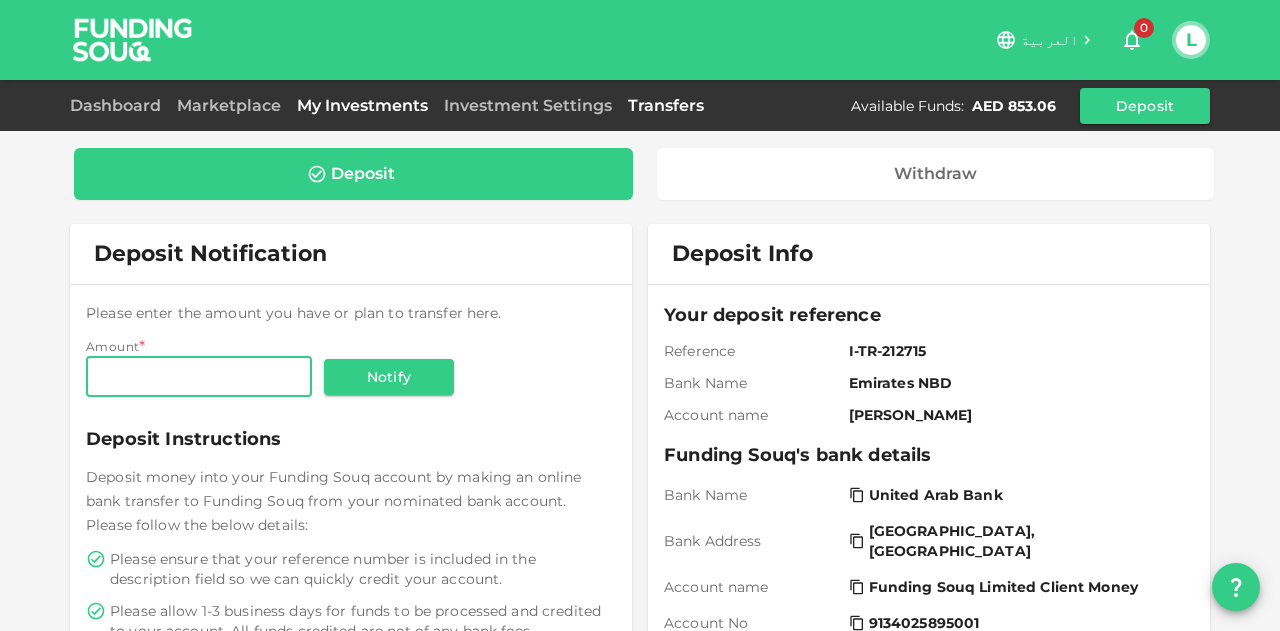 click on "My Investments" at bounding box center (362, 105) 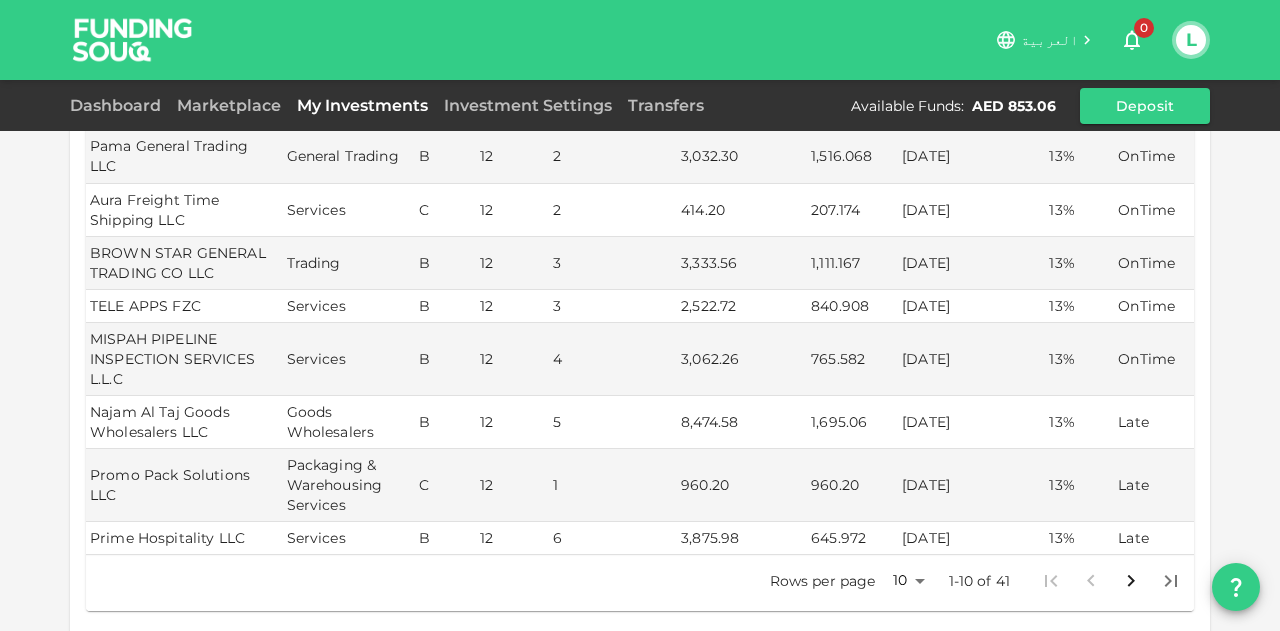 scroll, scrollTop: 500, scrollLeft: 0, axis: vertical 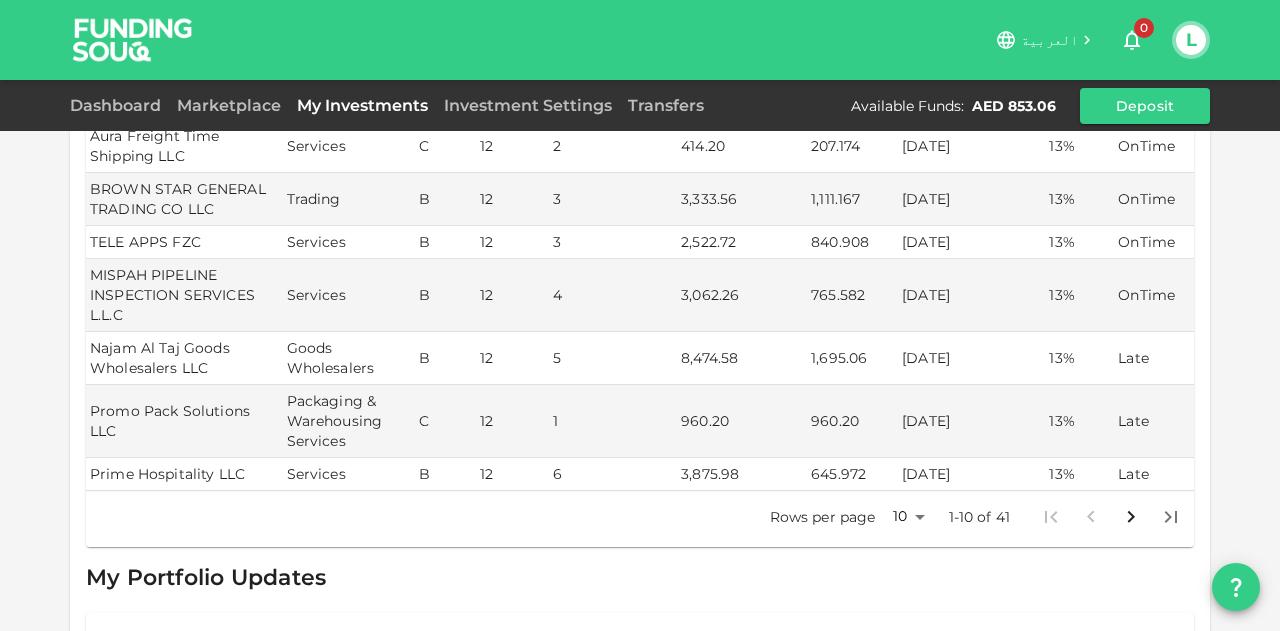 click on "العربية 0 L Dashboard Marketplace My Investments Investment Settings Transfers Available Funds : AED   853.06 Deposit   My Investments   You have currently invested in   41   businesses with a total exposure of   AED 236,859.75   Current Investments Show past investments Business Name Industry Risk Tenure Repayments left Outstanding Amount Next Payment Next payment due Profit Rate Status Royal Deluxe Real Estate & General Maintenance LLC Services  B 12 1 1,694.89 1,694.835 22/07/2025 13% OnTime Advanced Integration Automation LLC IT Services B 12 1 1,563.24 1,563.167 28/07/2025 13% OnTime Pama General Trading LLC General Trading B 12 2 3,032.30 1,516.068 15/07/2025 13% OnTime Aura Freight Time Shipping LLC Services C 12 2 414.20 207.174 28/07/2025 13% OnTime BROWN STAR GENERAL TRADING CO LLC Trading B 12 3 3,333.56 1,111.167 28/07/2025 13% OnTime TELE APPS FZC Services  B 12 3 2,522.72 840.908 07/08/2025 13% OnTime MISPAH PIPELINE INSPECTION SERVICES L.L.C Services  B 12 4 3,062.26 765.582 13% B 12" at bounding box center [640, 315] 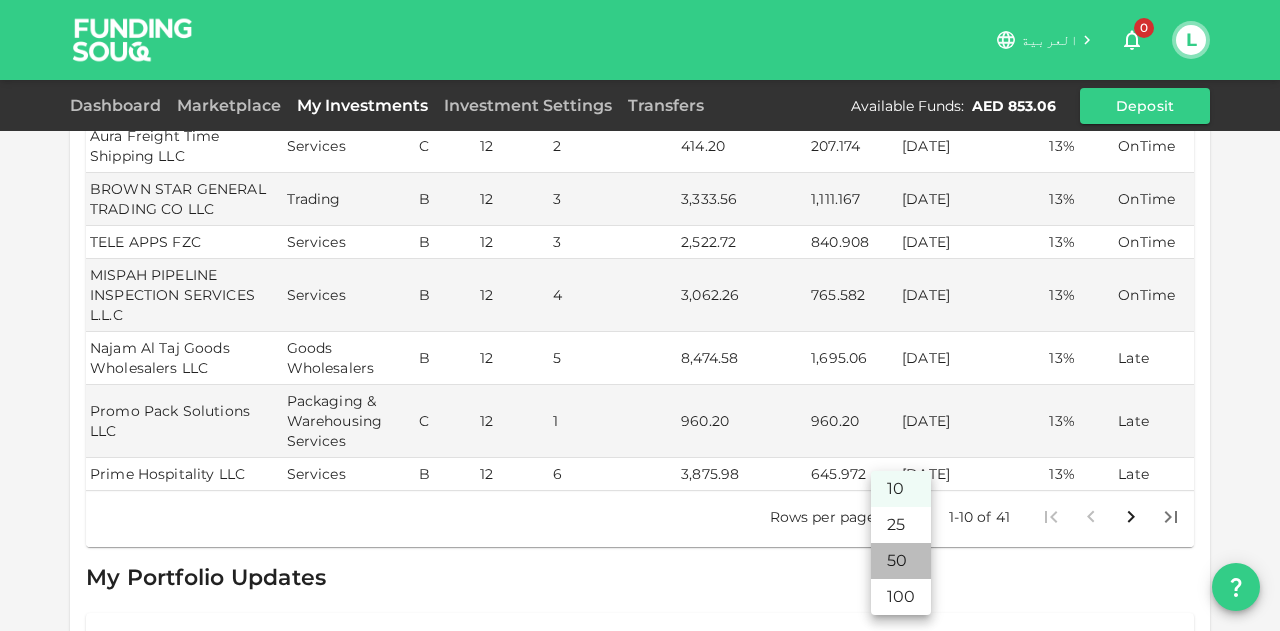 click on "50" at bounding box center [901, 561] 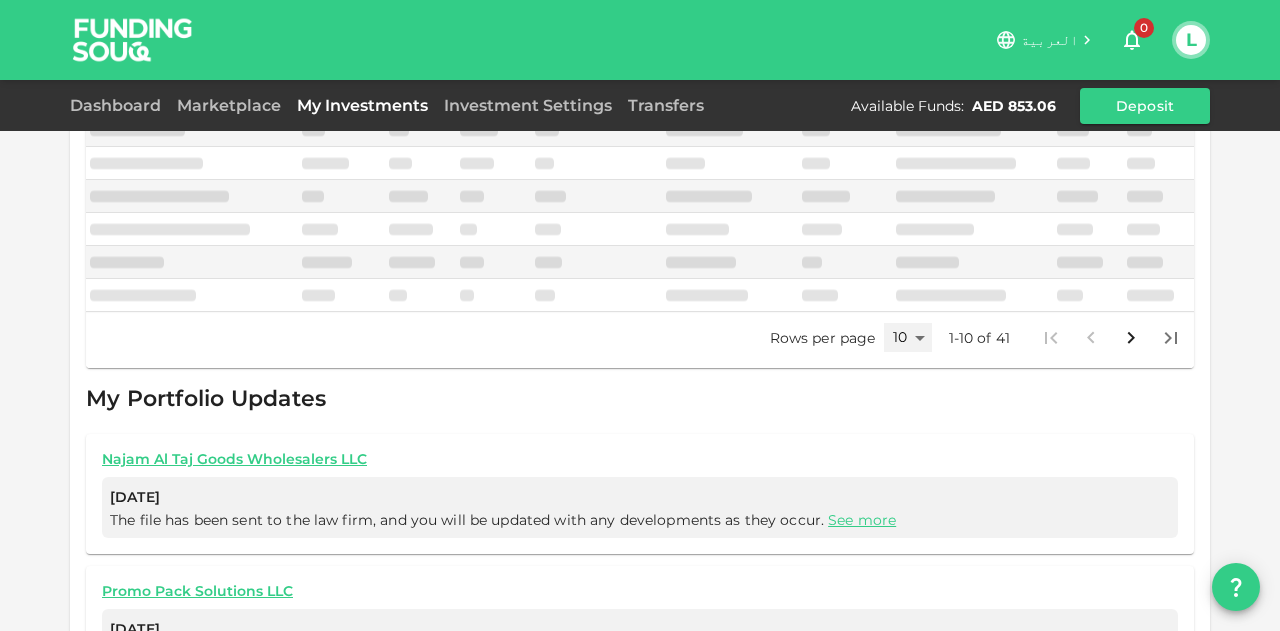 type on "50" 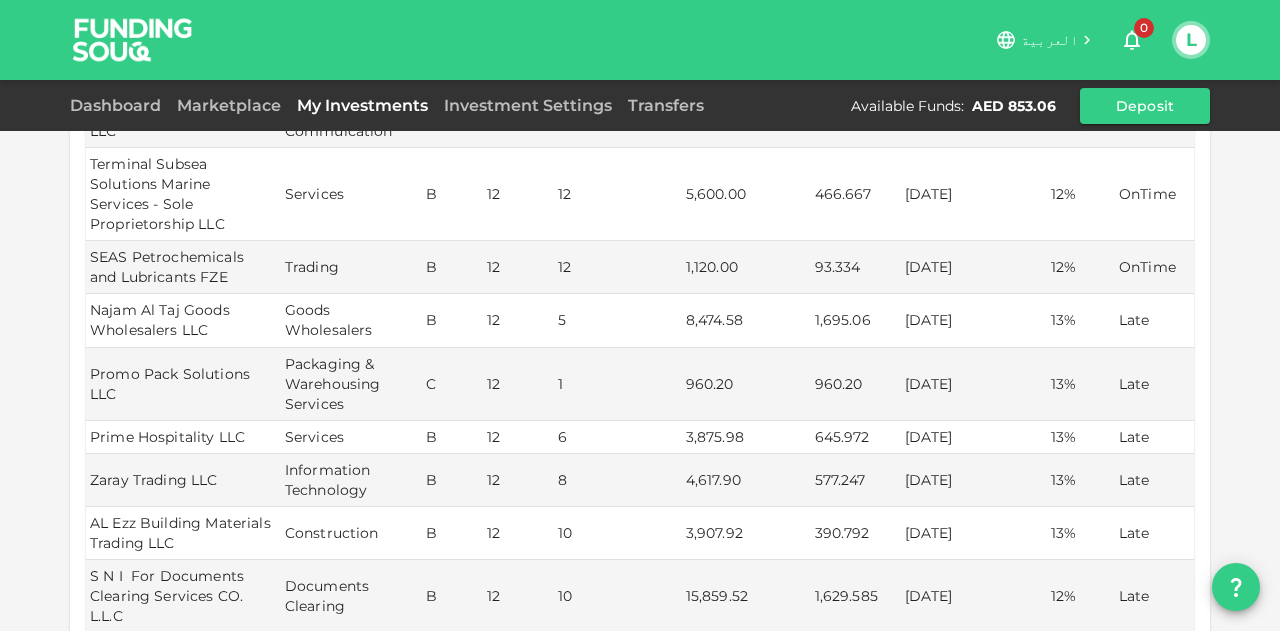 scroll, scrollTop: 2000, scrollLeft: 0, axis: vertical 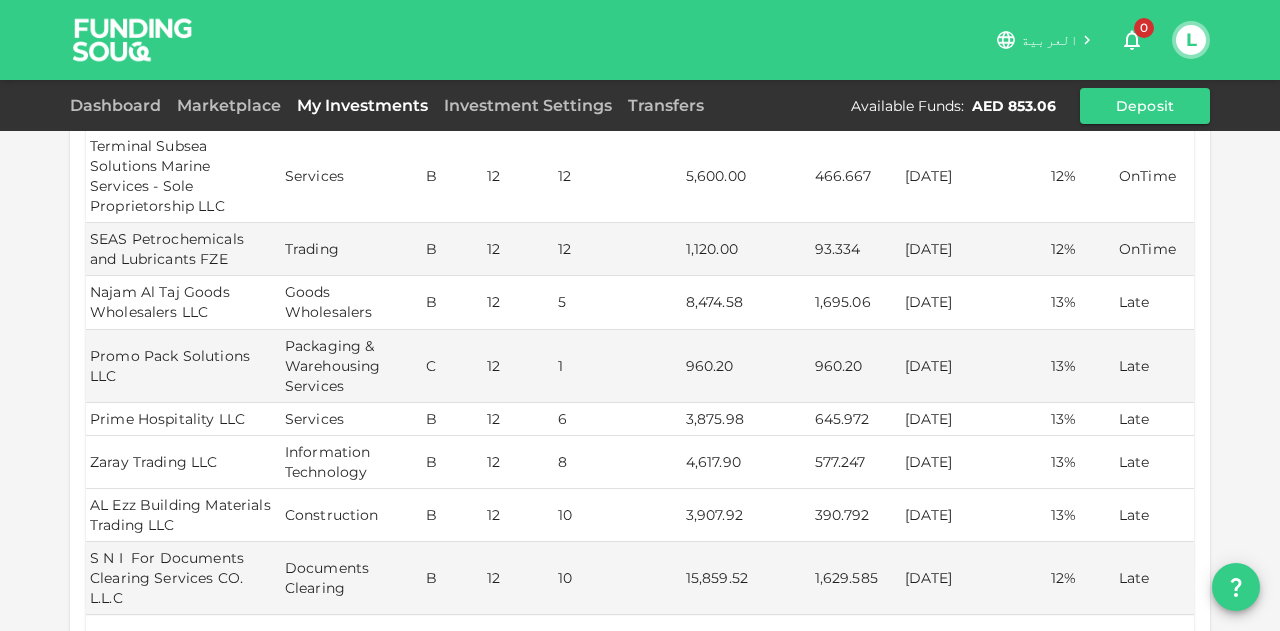 click on "4,617.90" at bounding box center [746, 462] 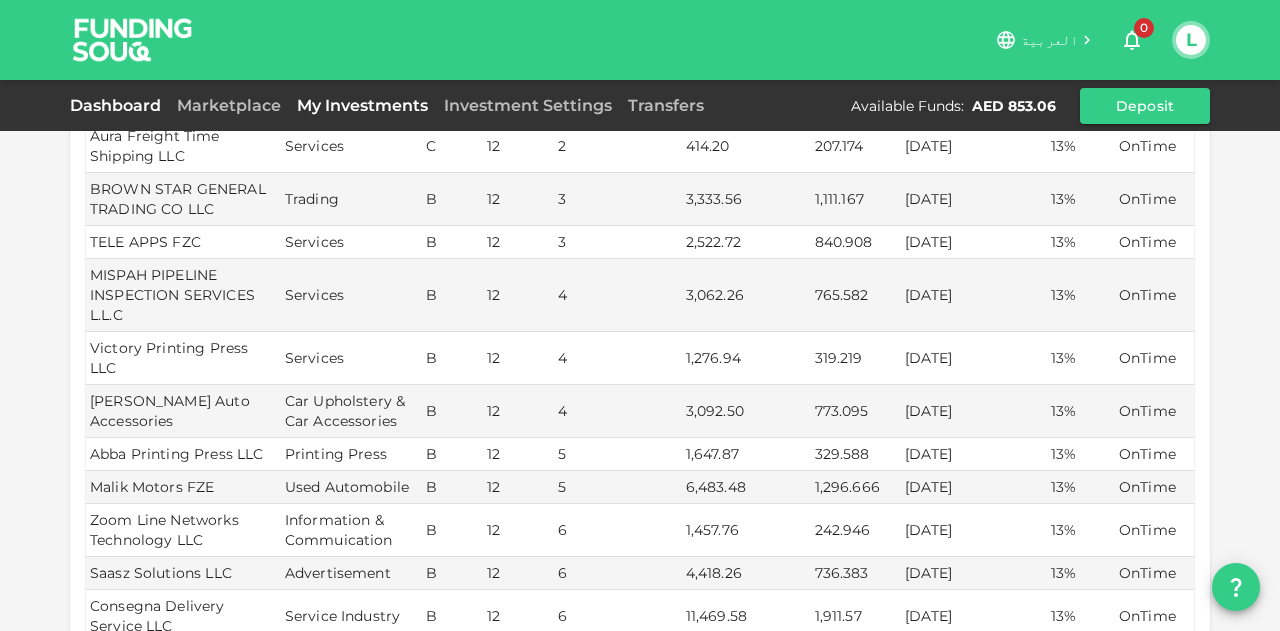 click on "Dashboard" at bounding box center [119, 105] 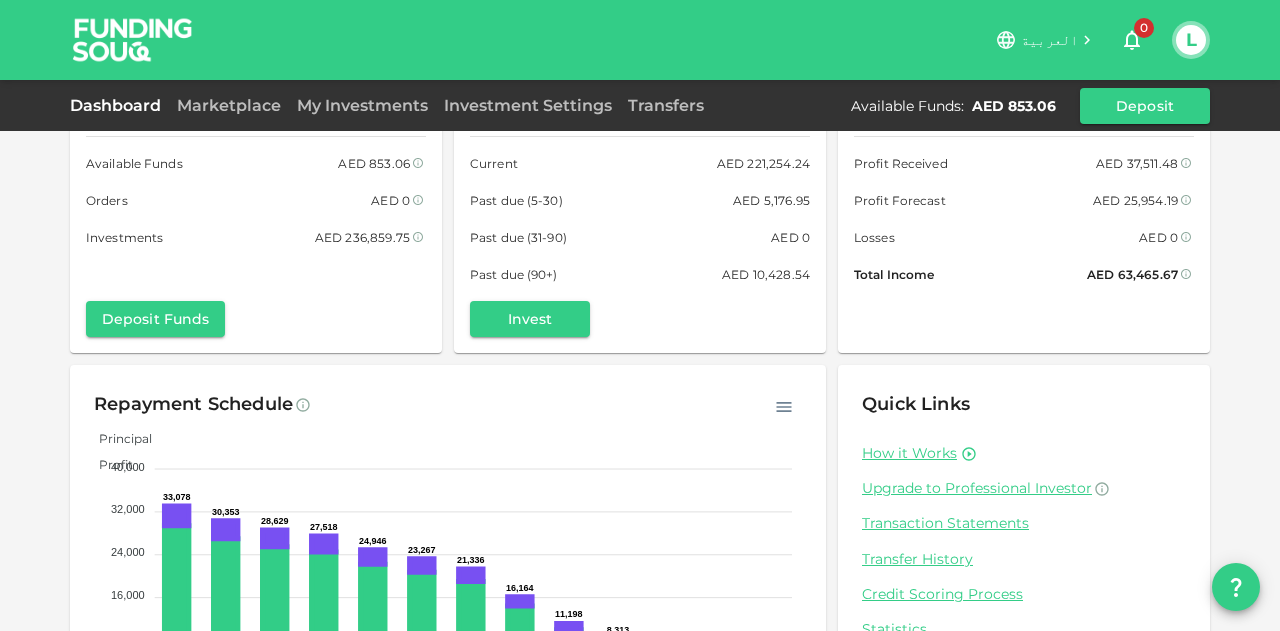 scroll, scrollTop: 0, scrollLeft: 0, axis: both 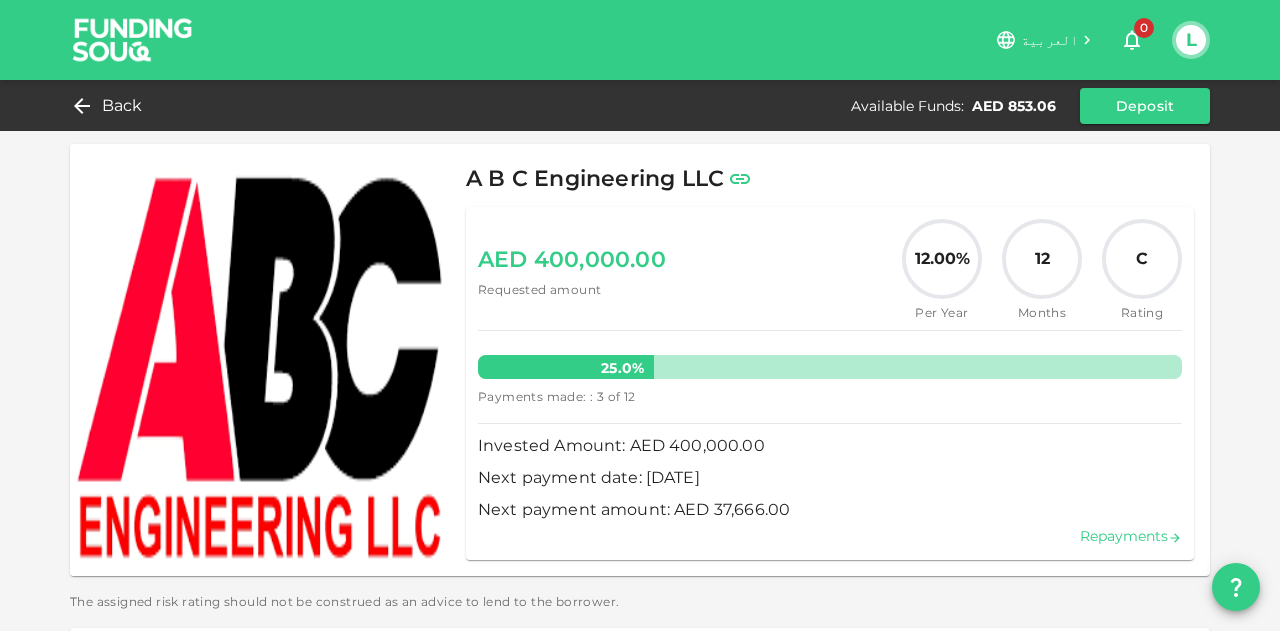 click on "Repayments" at bounding box center [1131, 536] 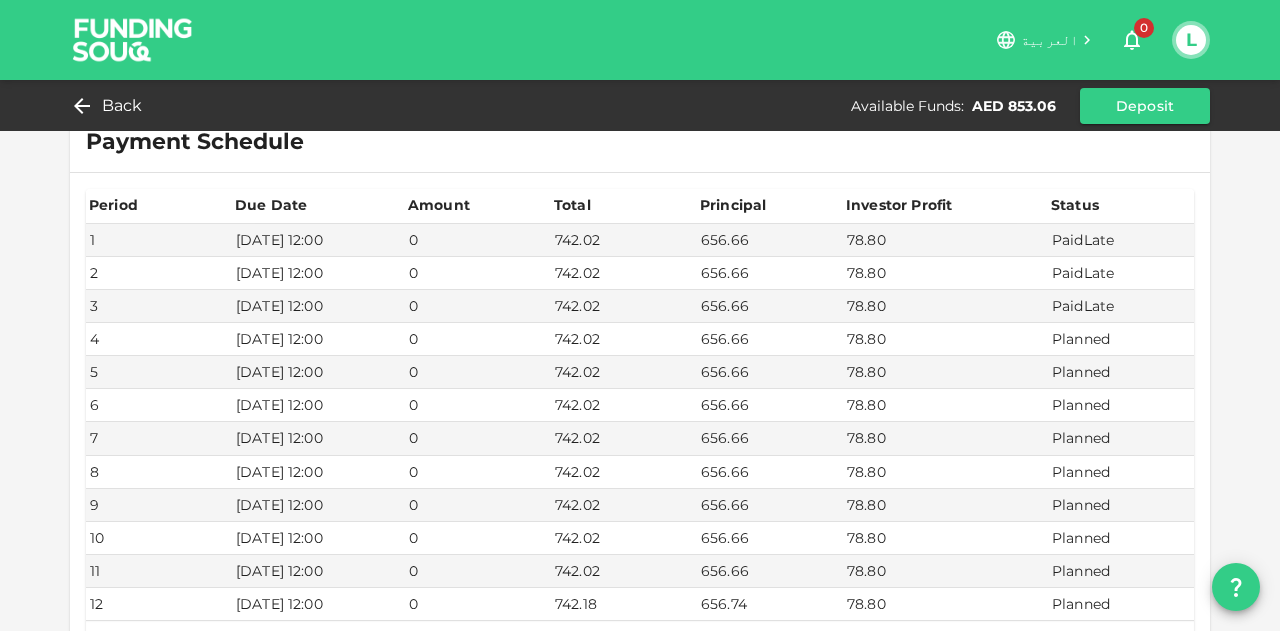 scroll, scrollTop: 108, scrollLeft: 0, axis: vertical 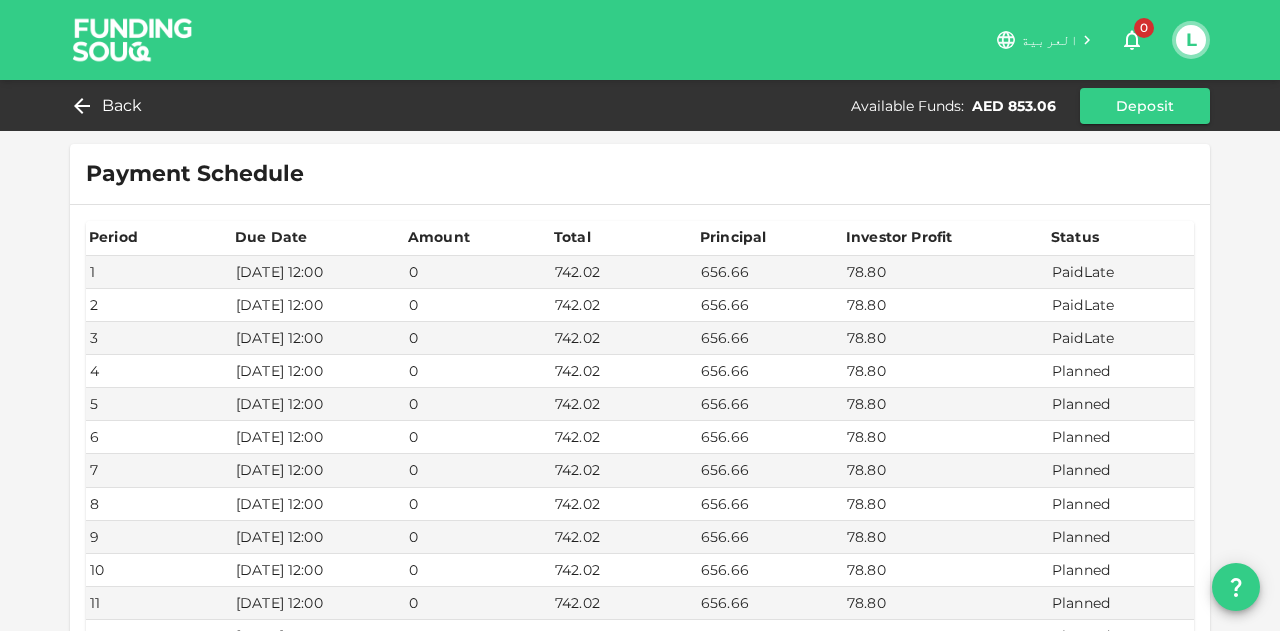 click on "656.66" at bounding box center [770, 371] 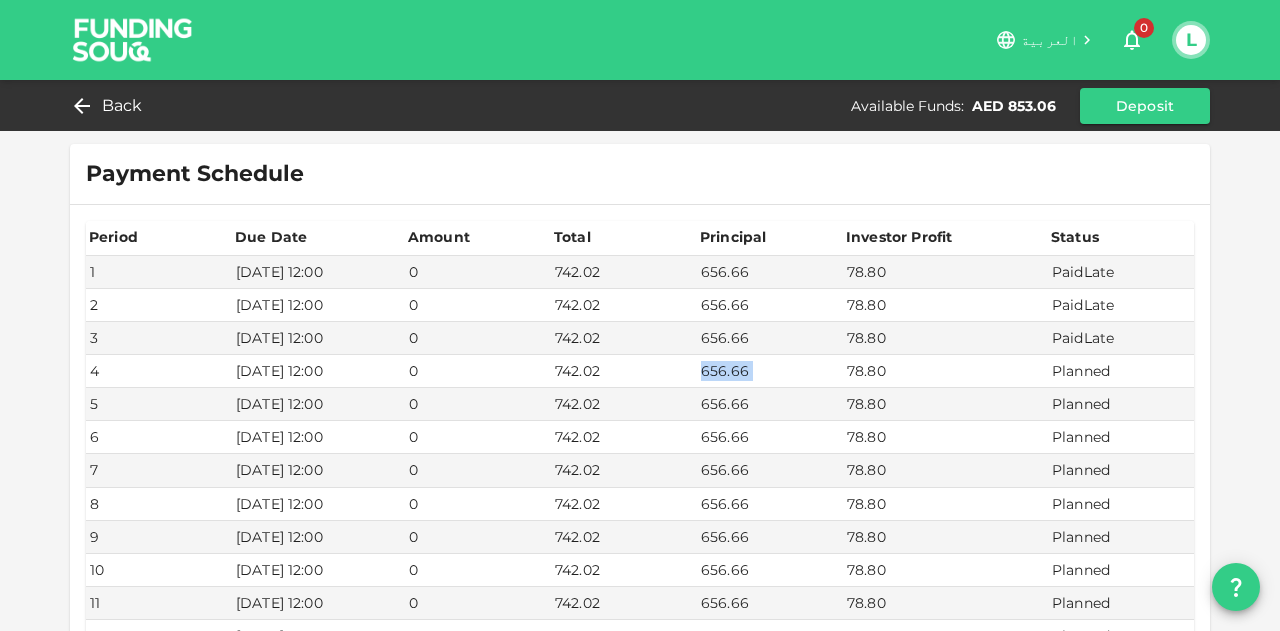 click on "656.66" at bounding box center [770, 371] 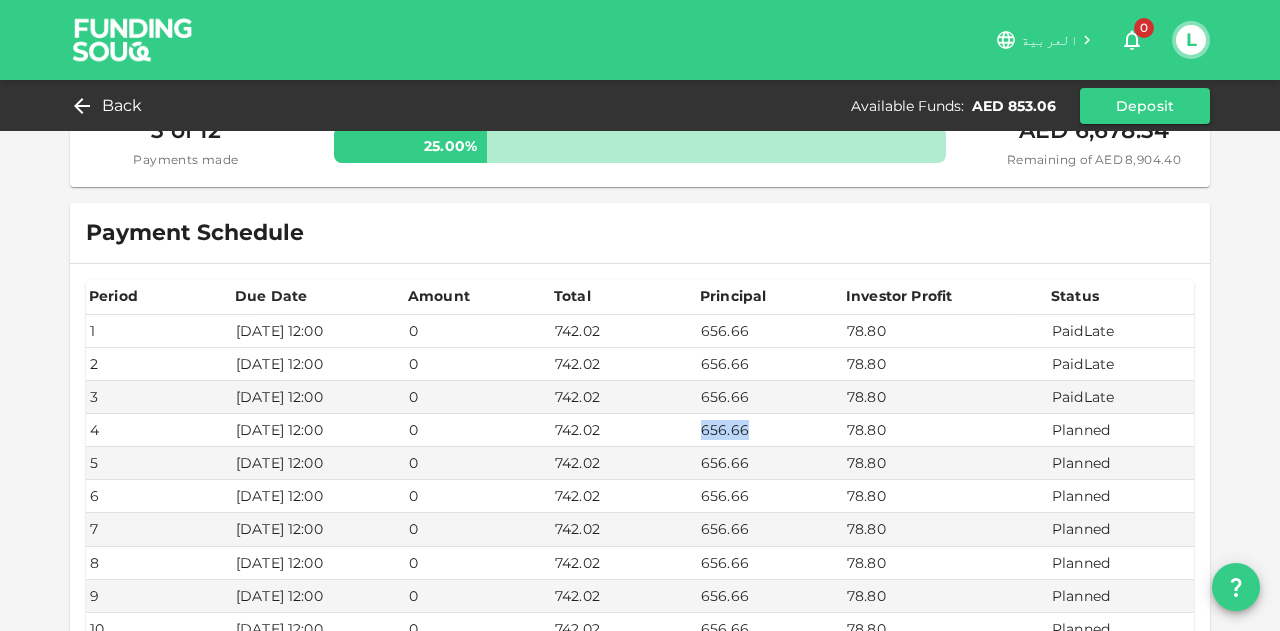 scroll, scrollTop: 0, scrollLeft: 0, axis: both 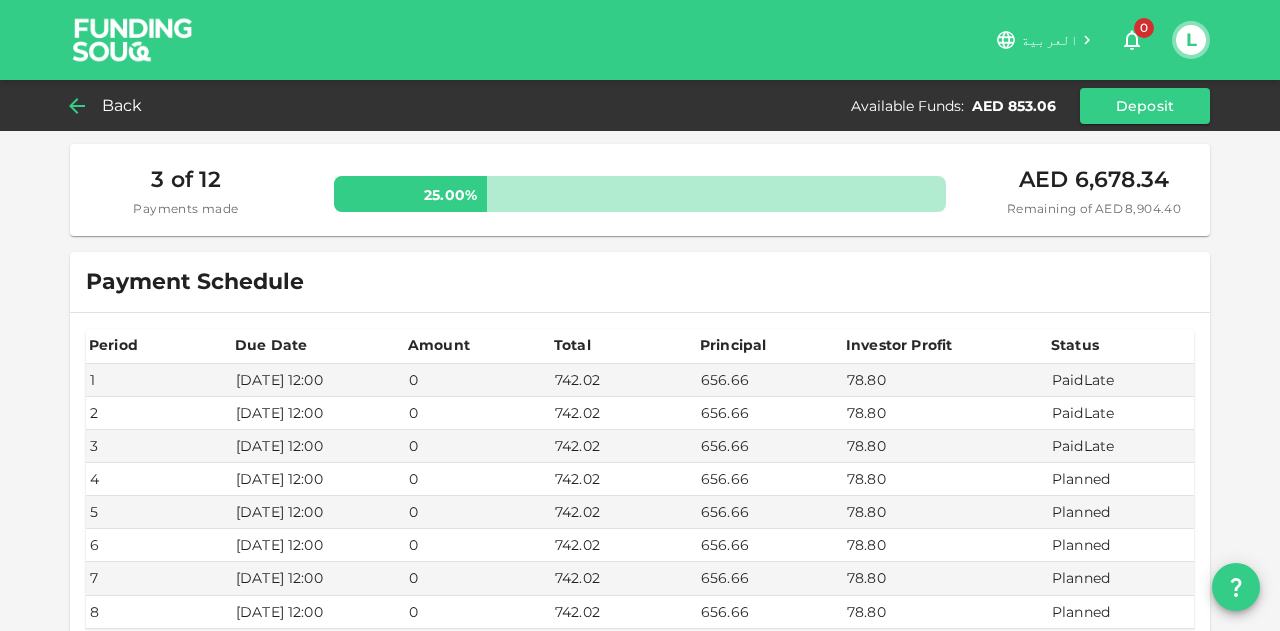 click on "Back" at bounding box center (122, 106) 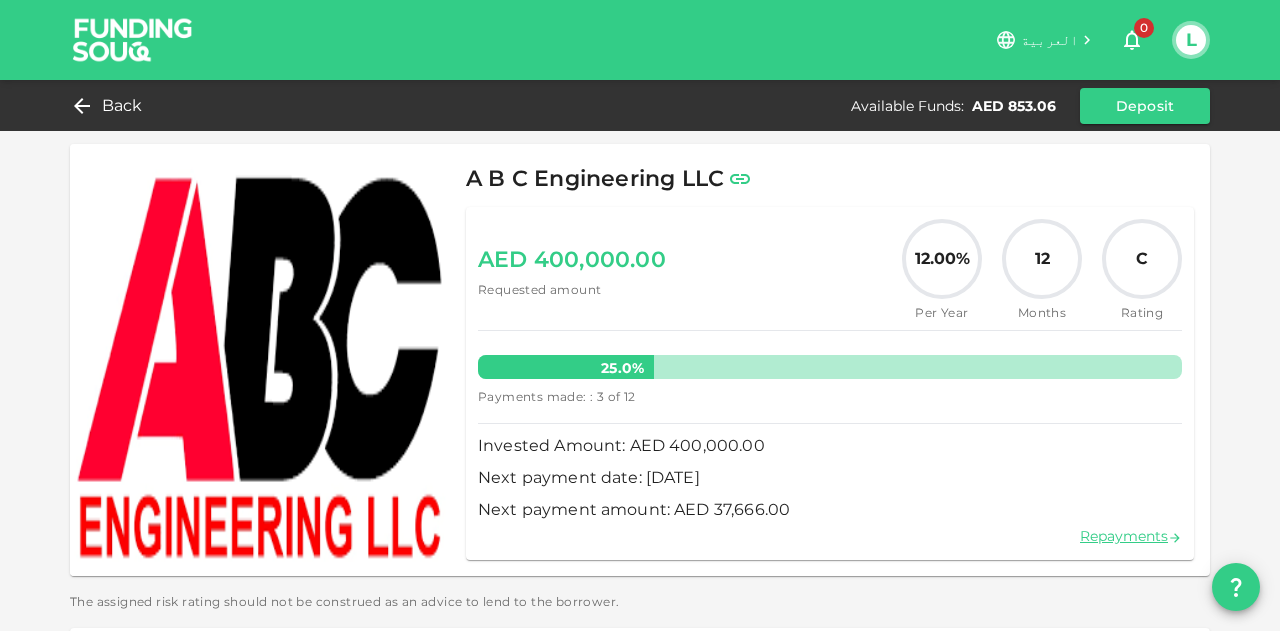 click on "Back Available Funds : AED   853.06 Deposit" at bounding box center (640, 106) 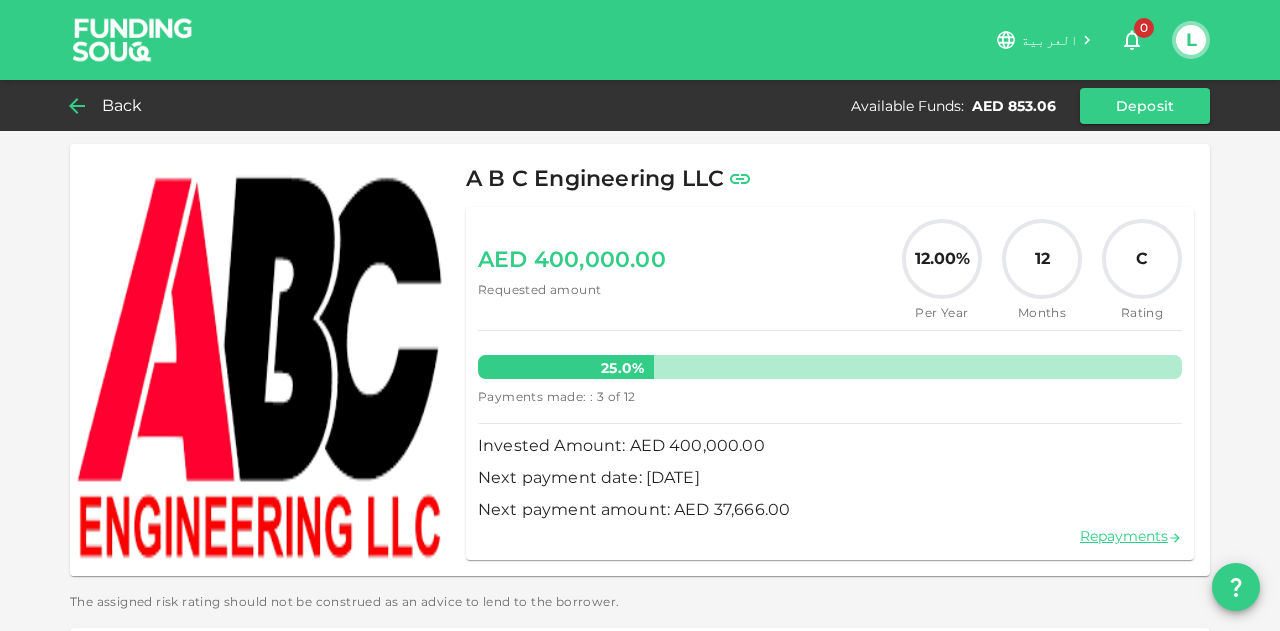click on "Back" at bounding box center [122, 106] 